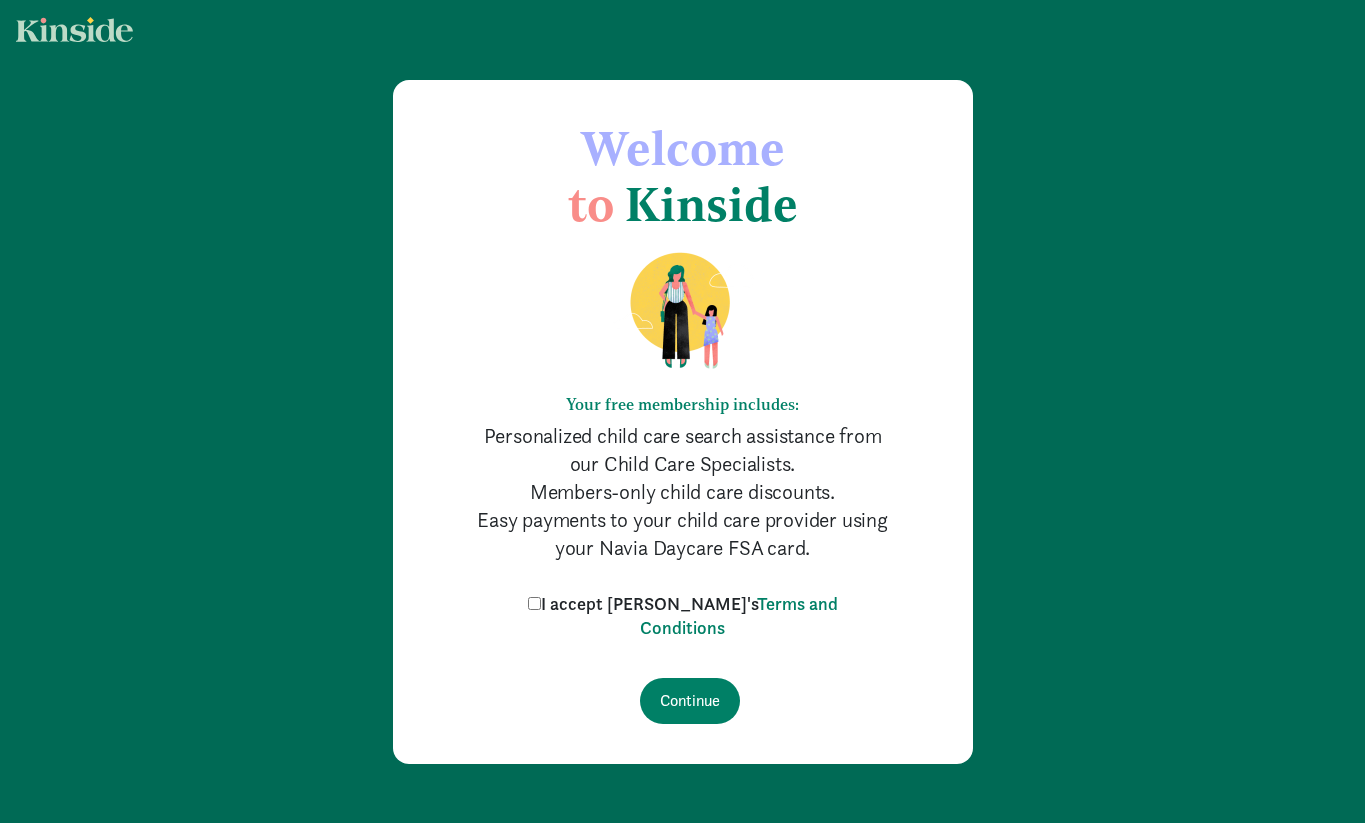 scroll, scrollTop: 0, scrollLeft: 0, axis: both 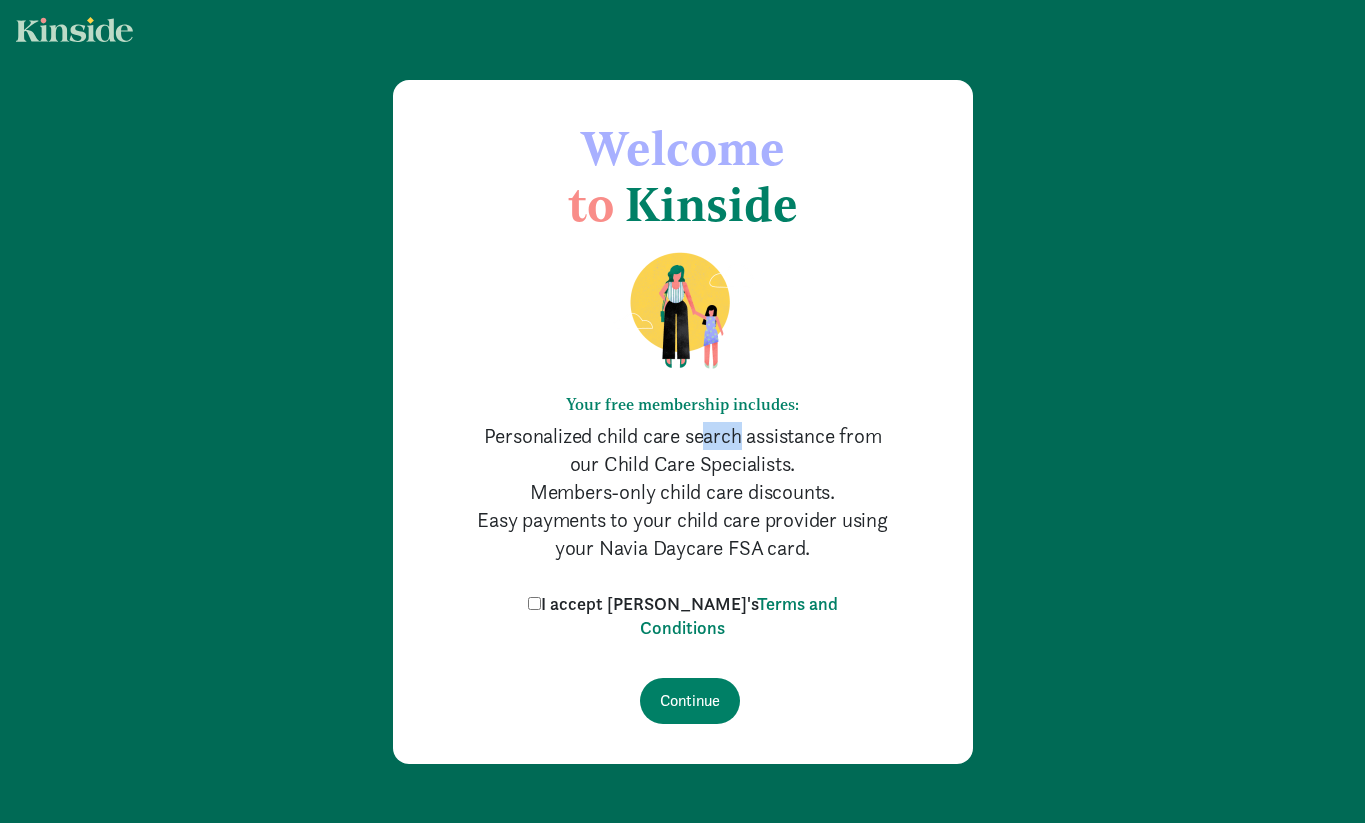 click on "Personalized child care search assistance from our Child Care Specialists." at bounding box center [683, 450] 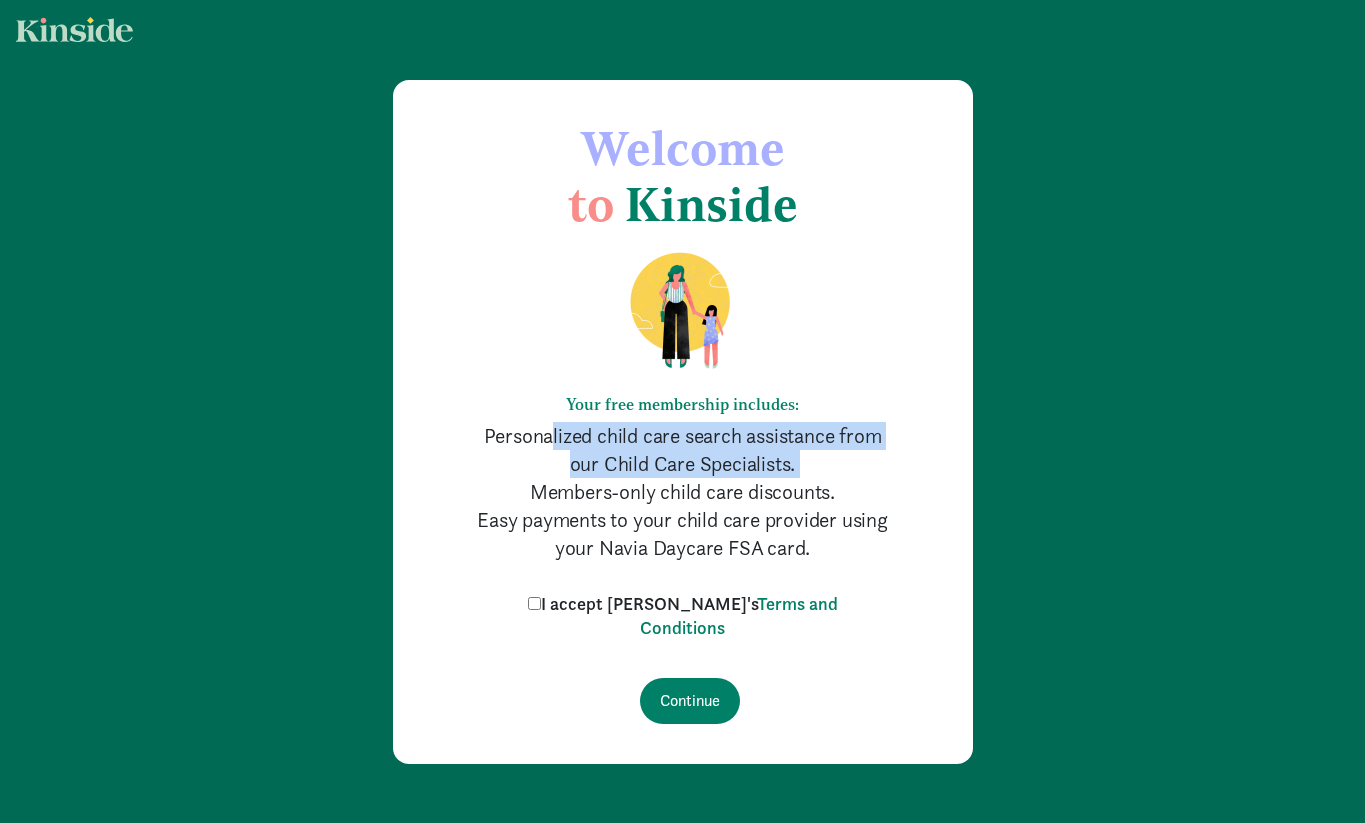 click on "Members-only child care discounts." at bounding box center [683, 492] 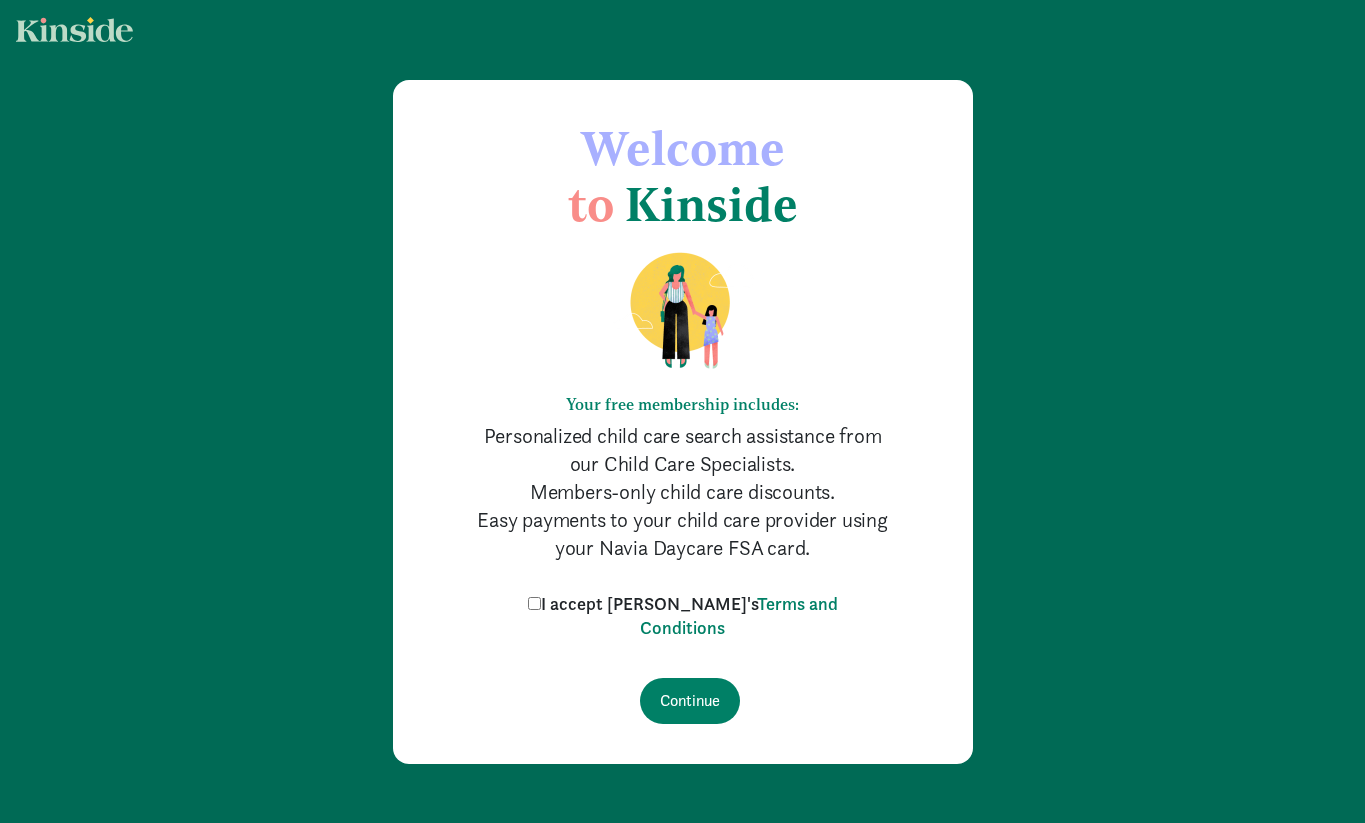 click on "Members-only child care discounts." at bounding box center (683, 492) 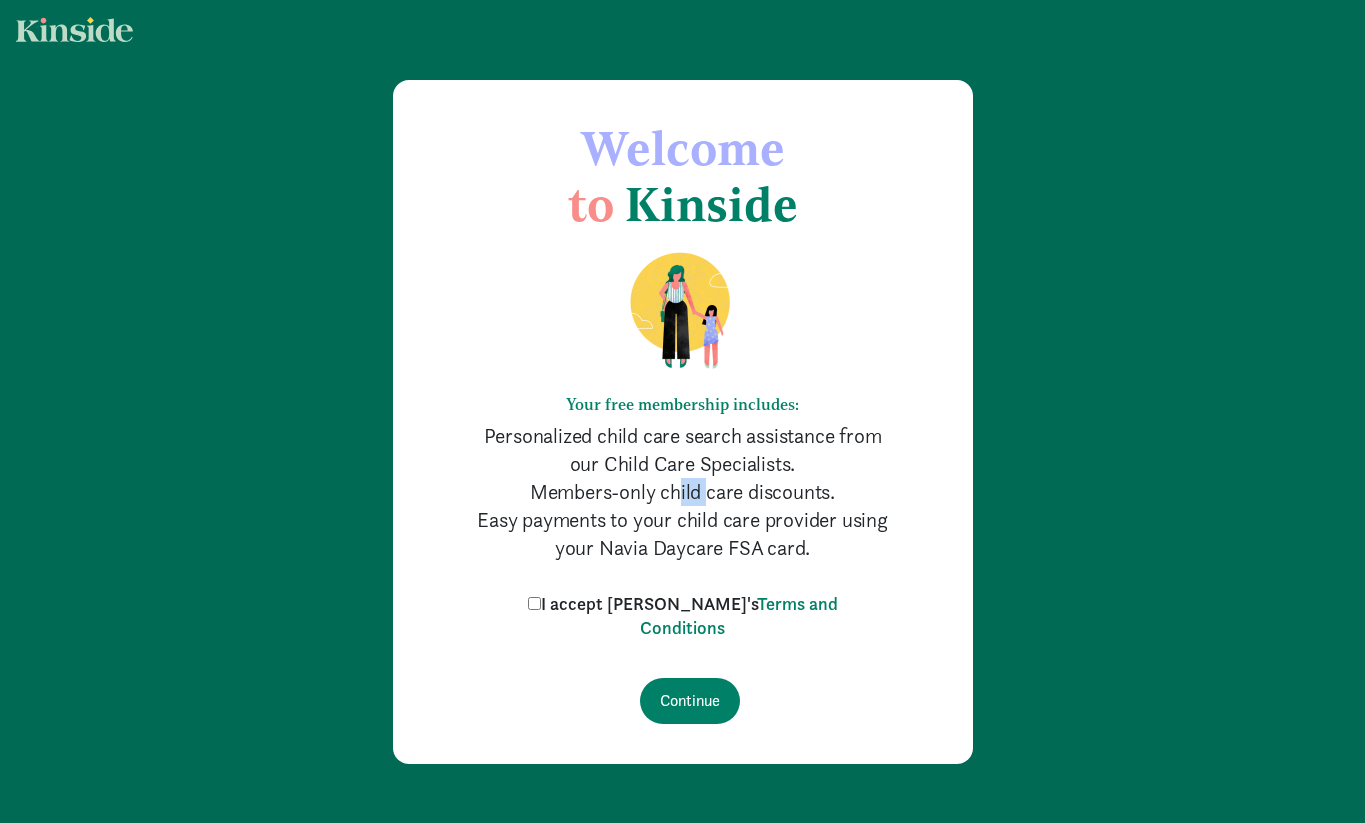 click on "Members-only child care discounts." at bounding box center [683, 492] 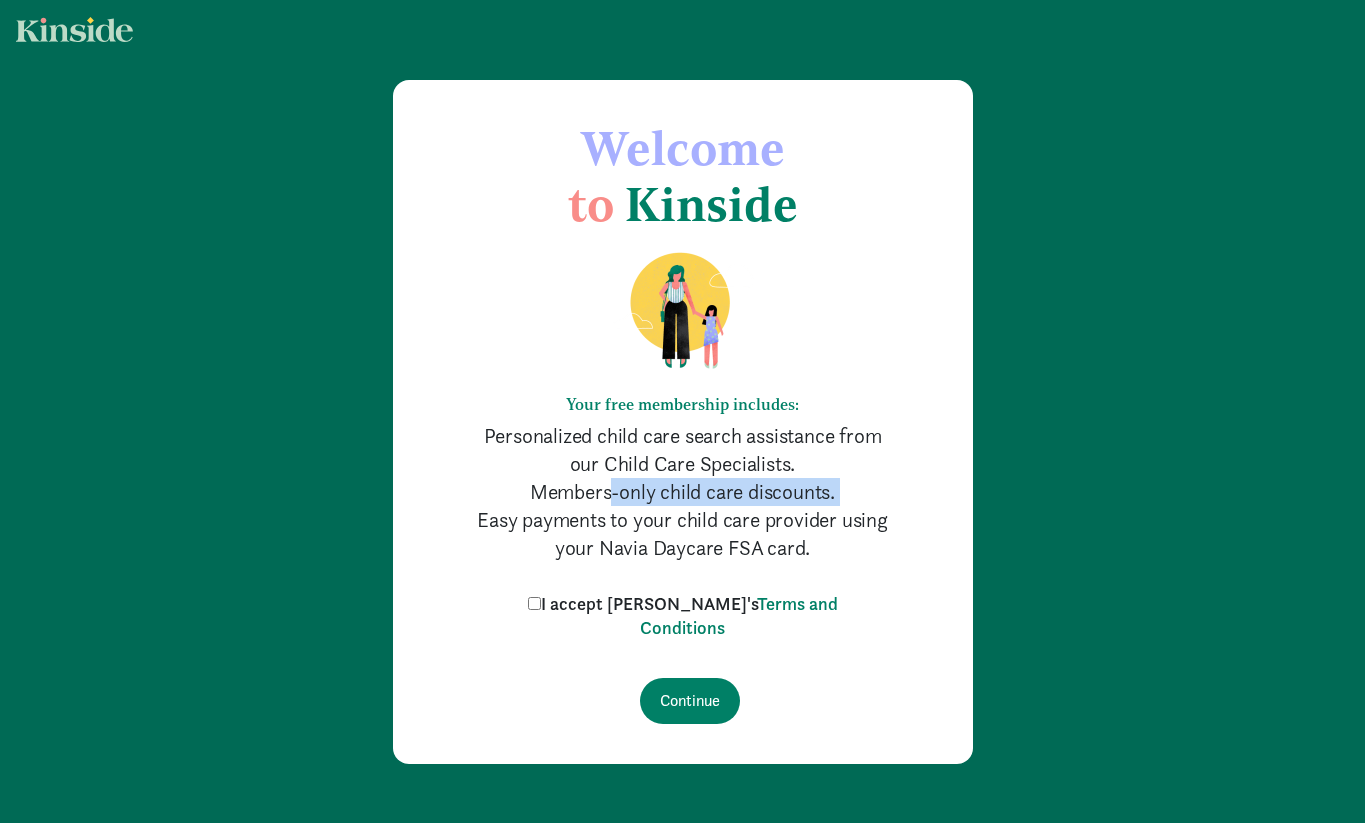 click on "Easy payments to your child care provider using your Navia Daycare FSA card." at bounding box center [683, 534] 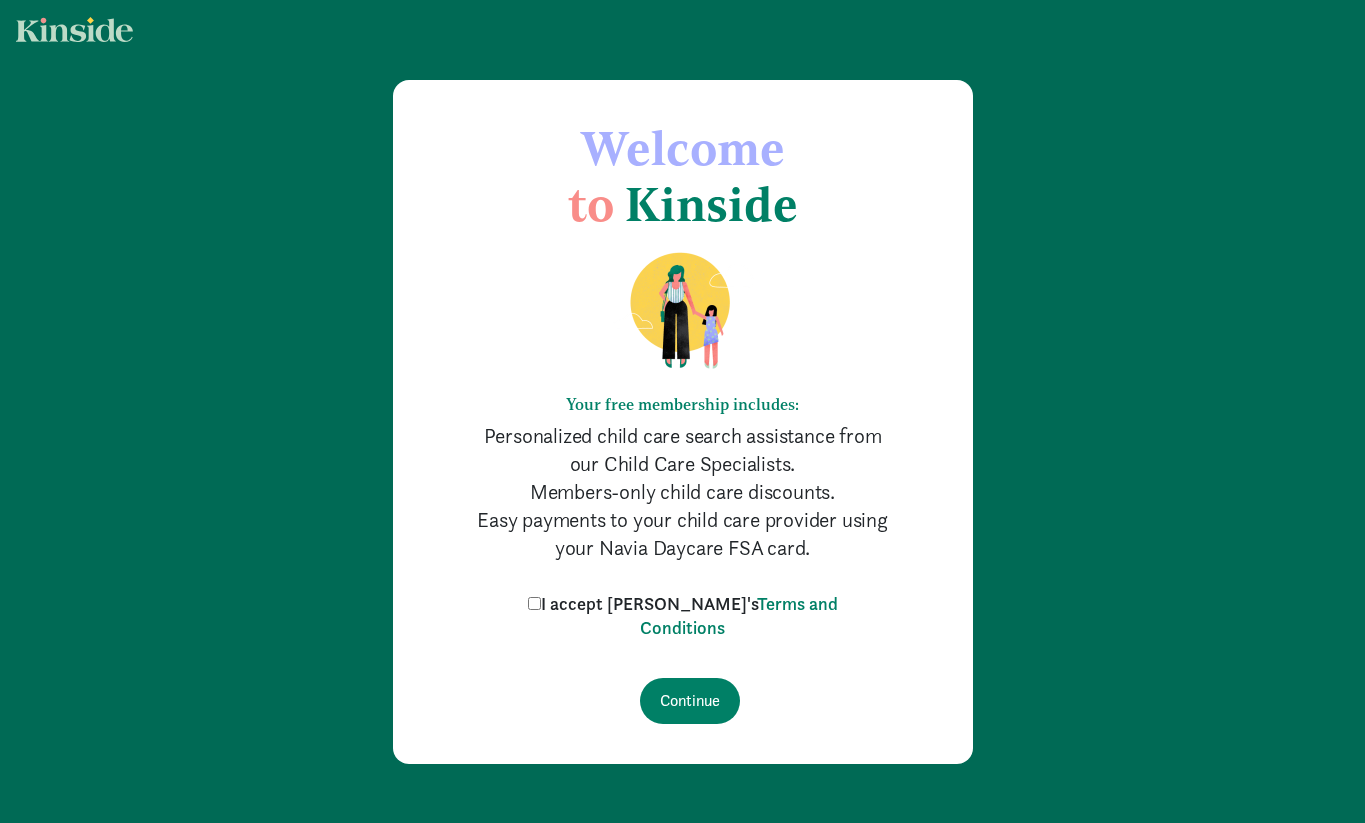 click on "Easy payments to your child care provider using your Navia Daycare FSA card." at bounding box center (683, 534) 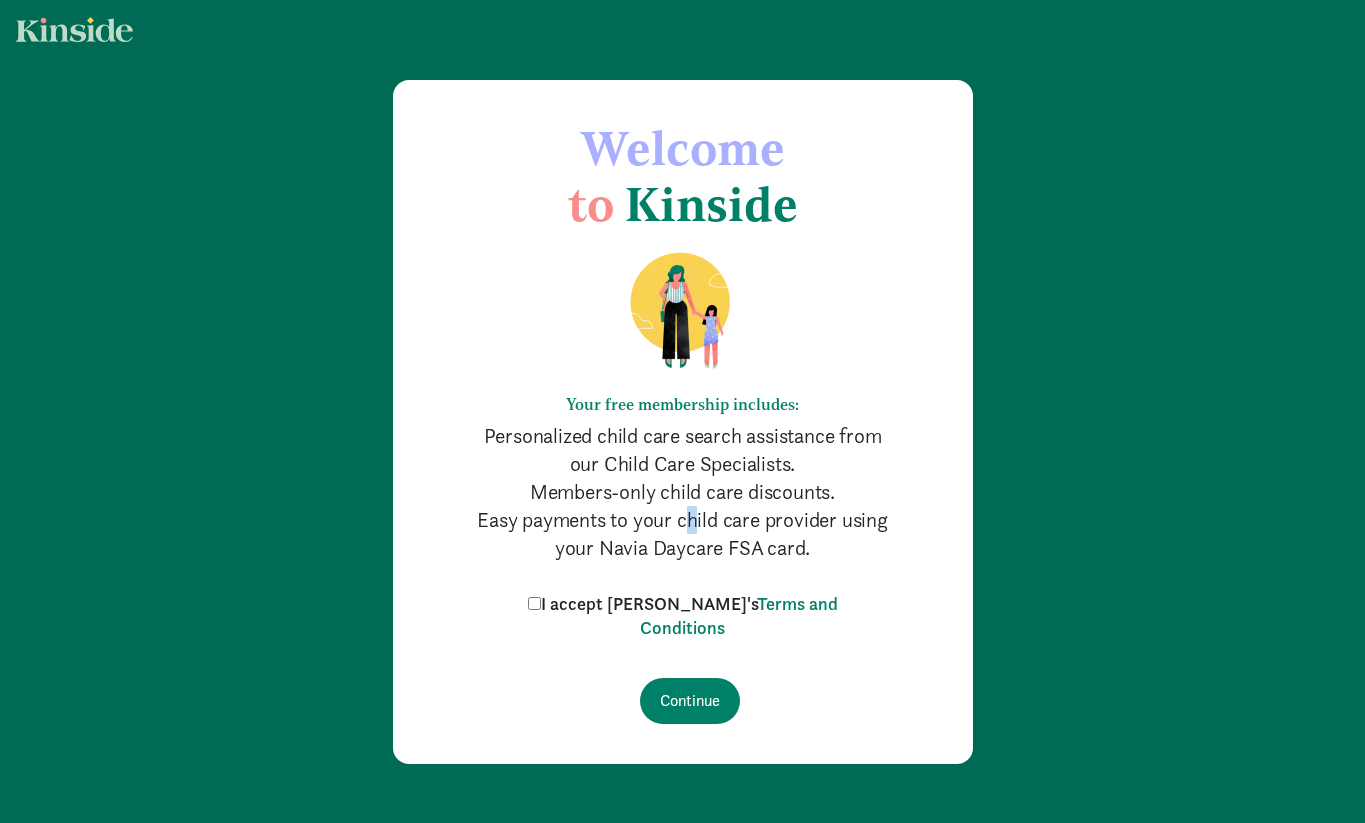 click on "Easy payments to your child care provider using your Navia Daycare FSA card." at bounding box center [683, 534] 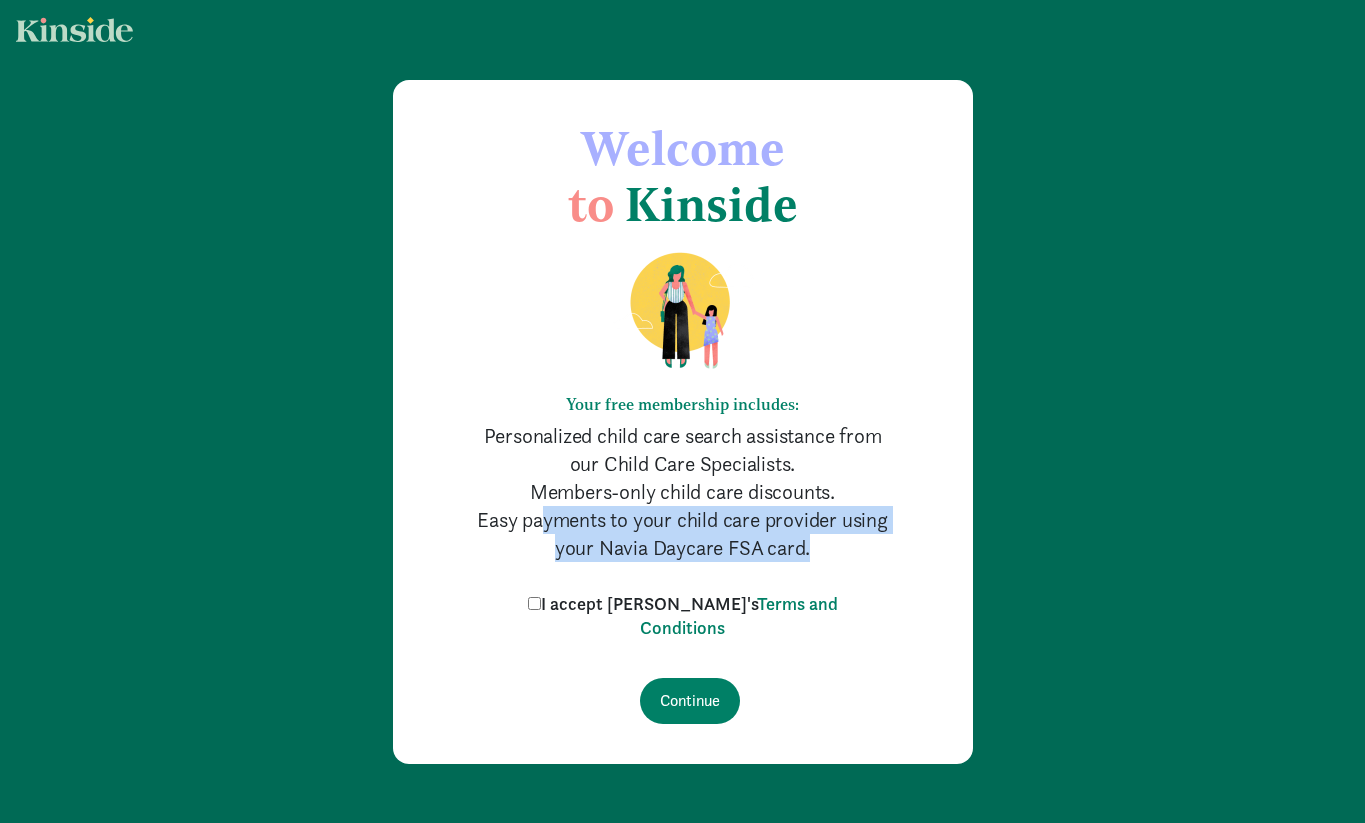 click on "Easy payments to your child care provider using your Navia Daycare FSA card." at bounding box center [683, 534] 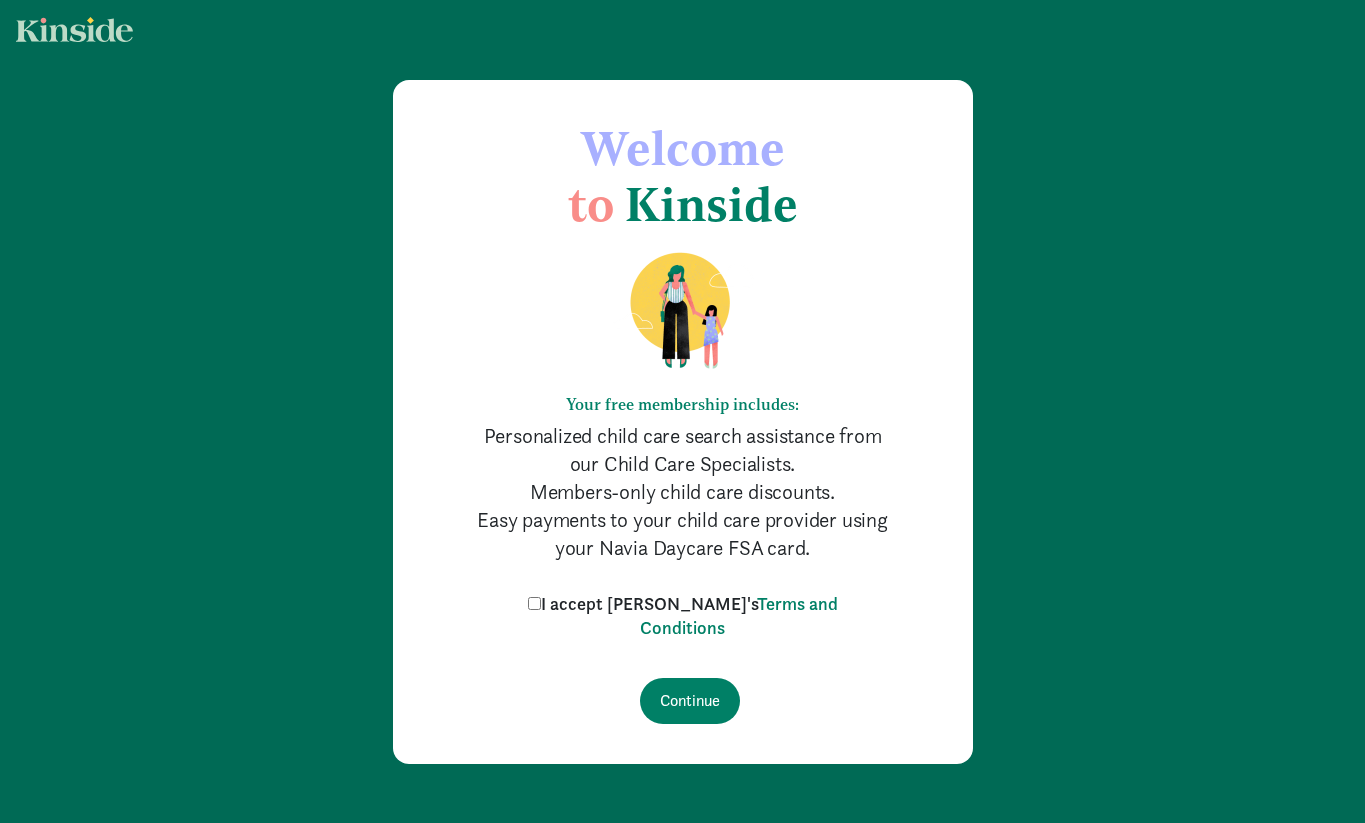 click on "Easy payments to your child care provider using your Navia Daycare FSA card." at bounding box center (683, 534) 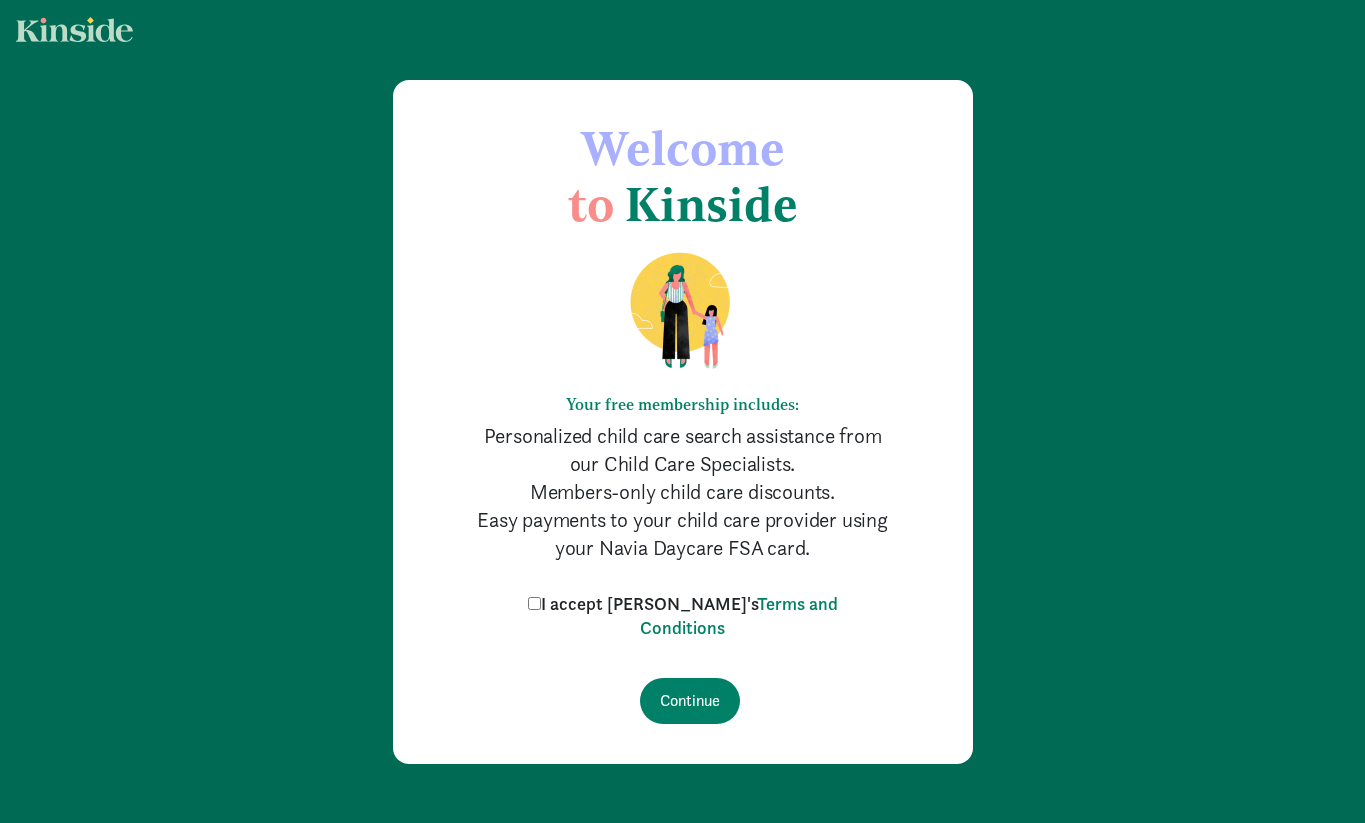 click on "I accept [PERSON_NAME]'s  Terms and Conditions" at bounding box center (683, 616) 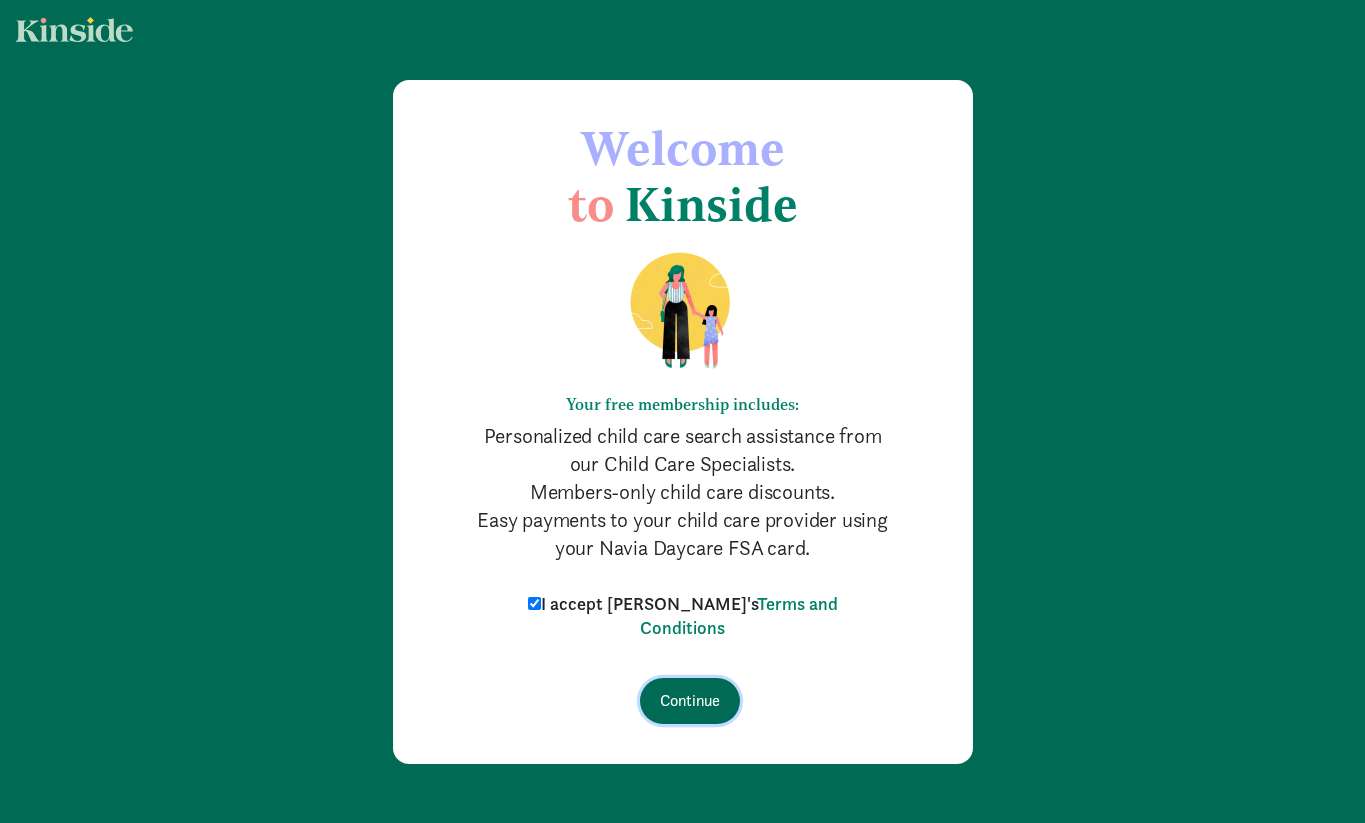 click on "Continue" at bounding box center (690, 701) 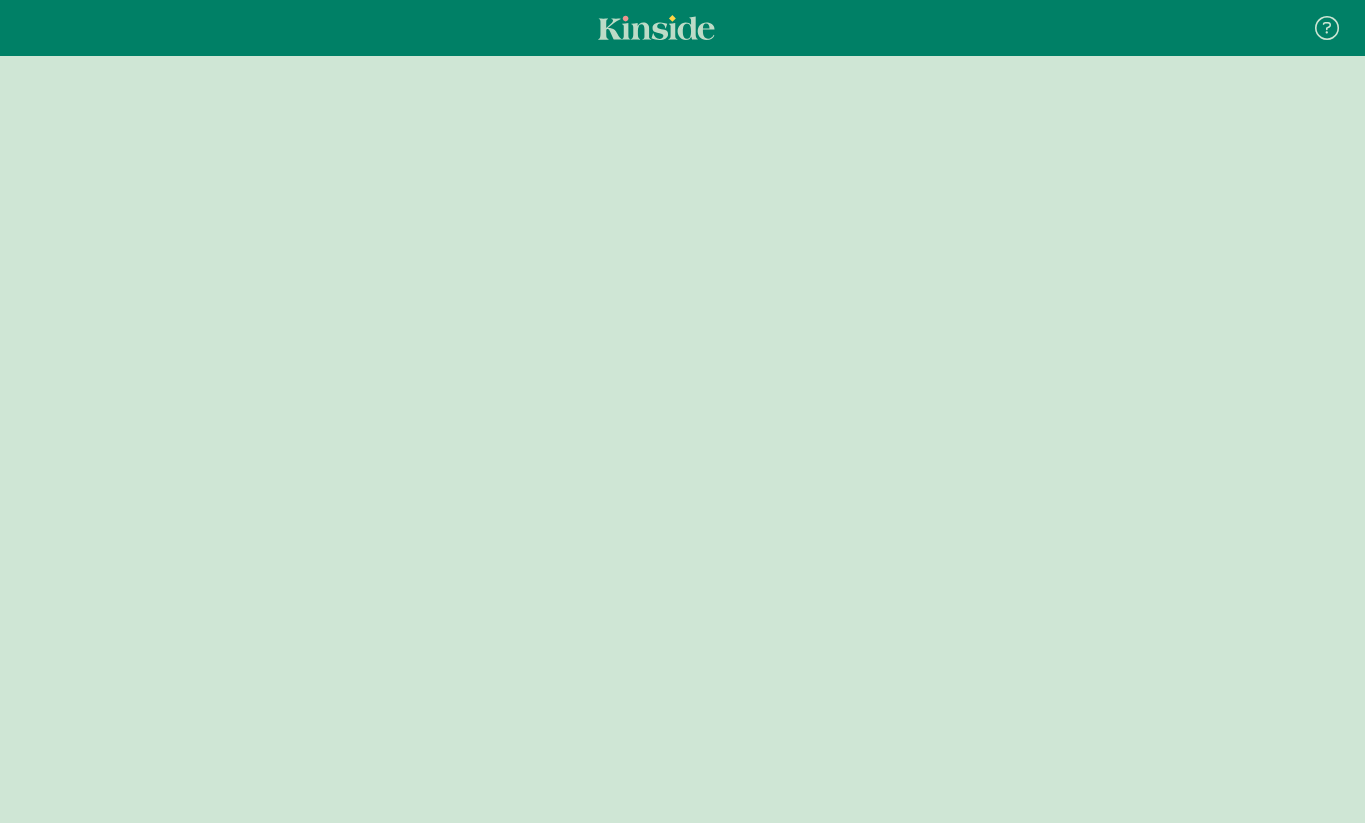 scroll, scrollTop: 0, scrollLeft: 0, axis: both 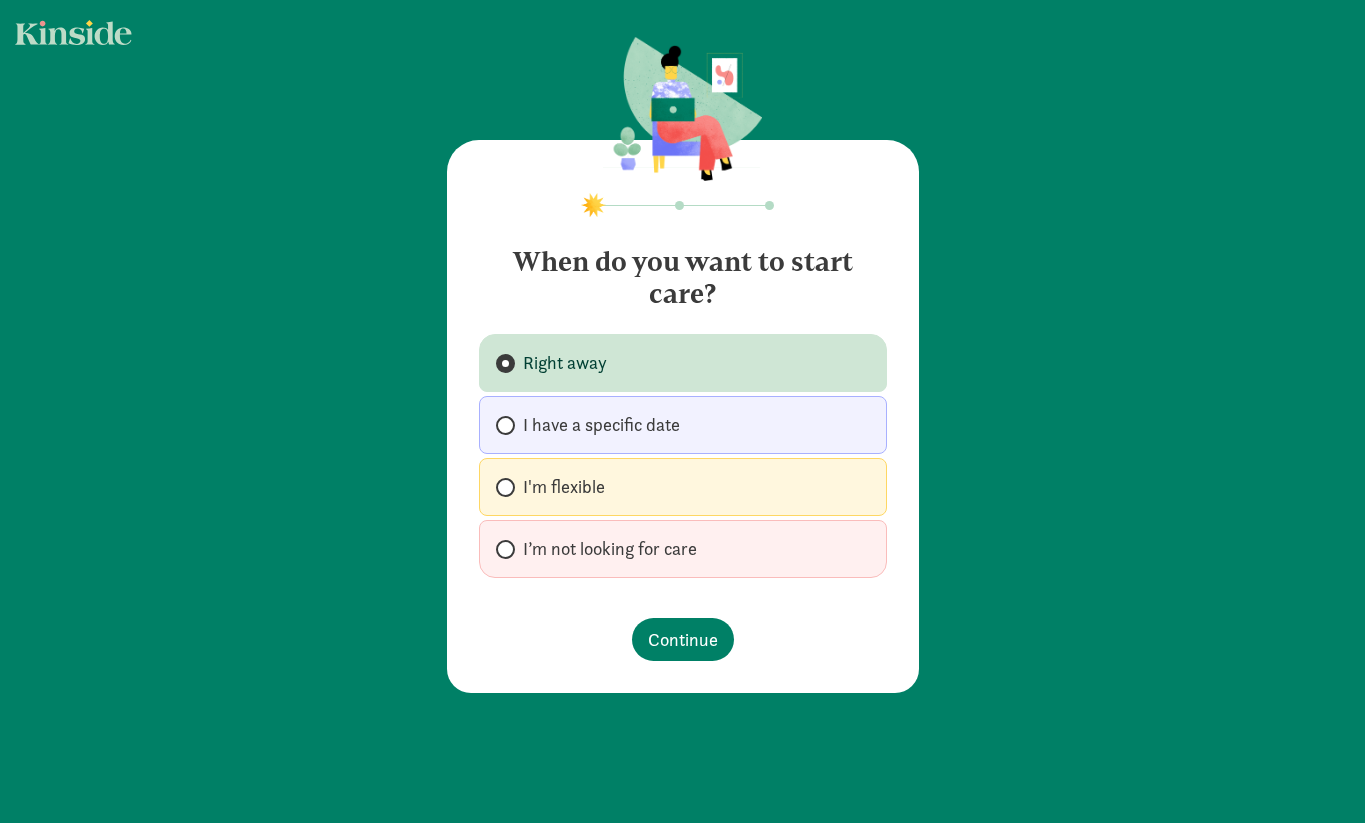 click on "I’m not looking for care" at bounding box center [683, 549] 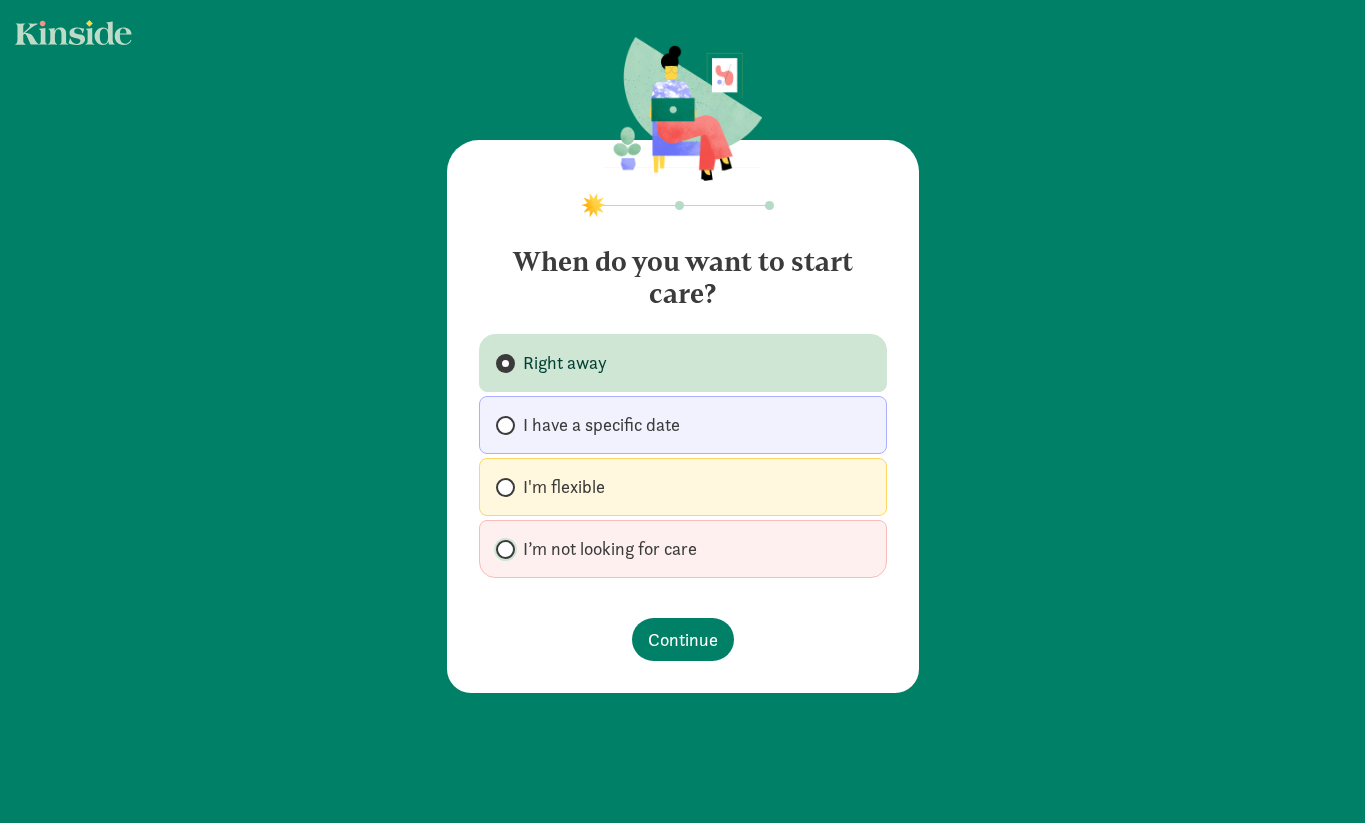 click on "I’m not looking for care" at bounding box center [502, 549] 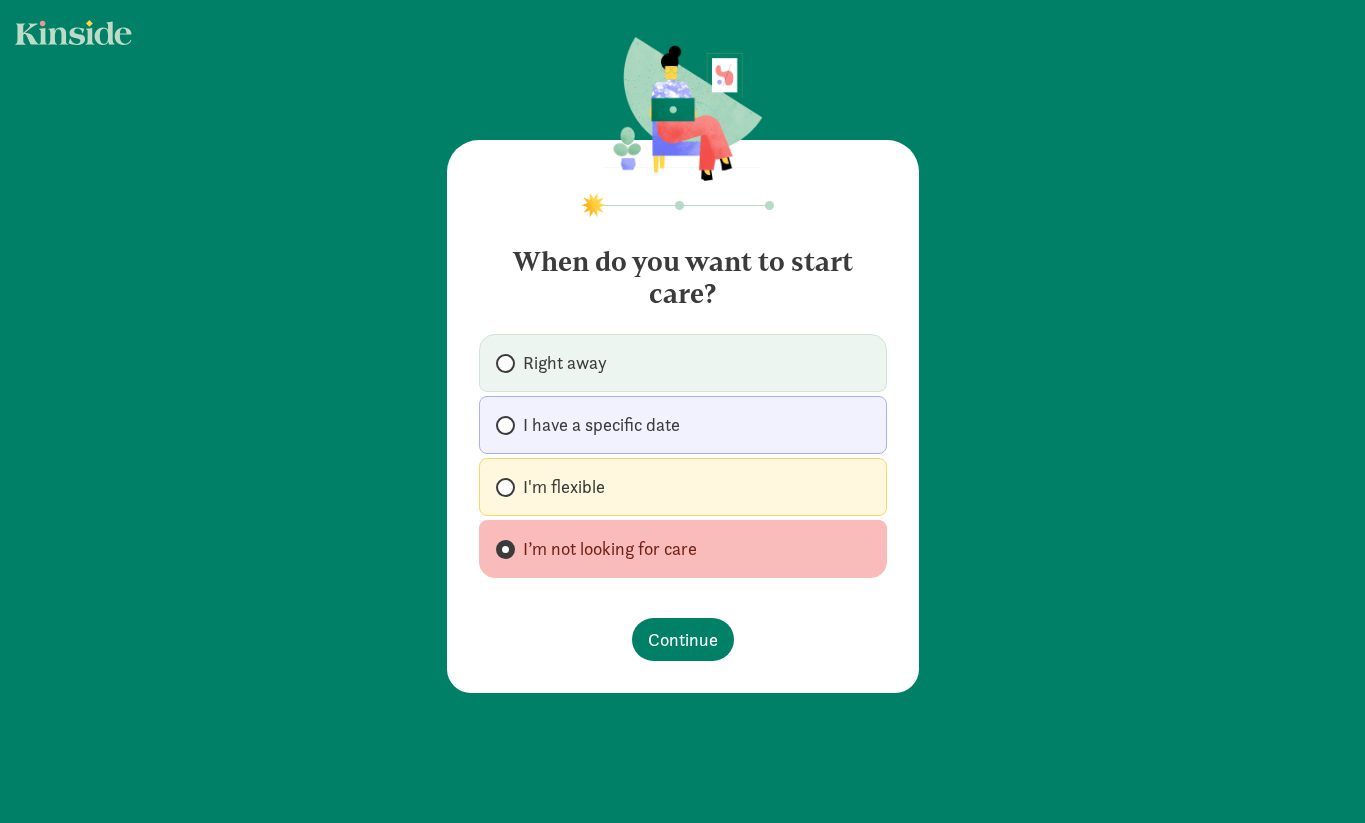 click on "I'm flexible" at bounding box center [564, 487] 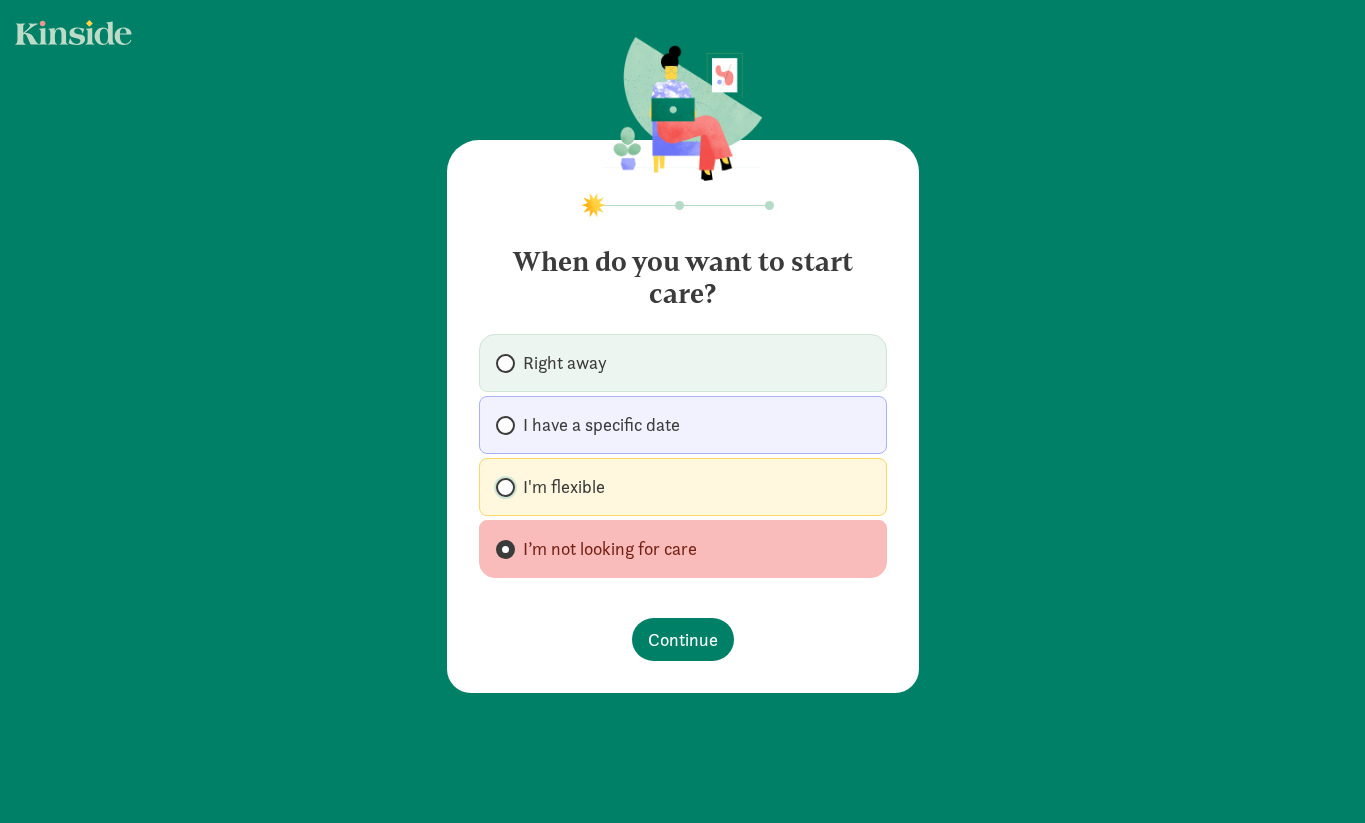 click on "I'm flexible" at bounding box center (502, 487) 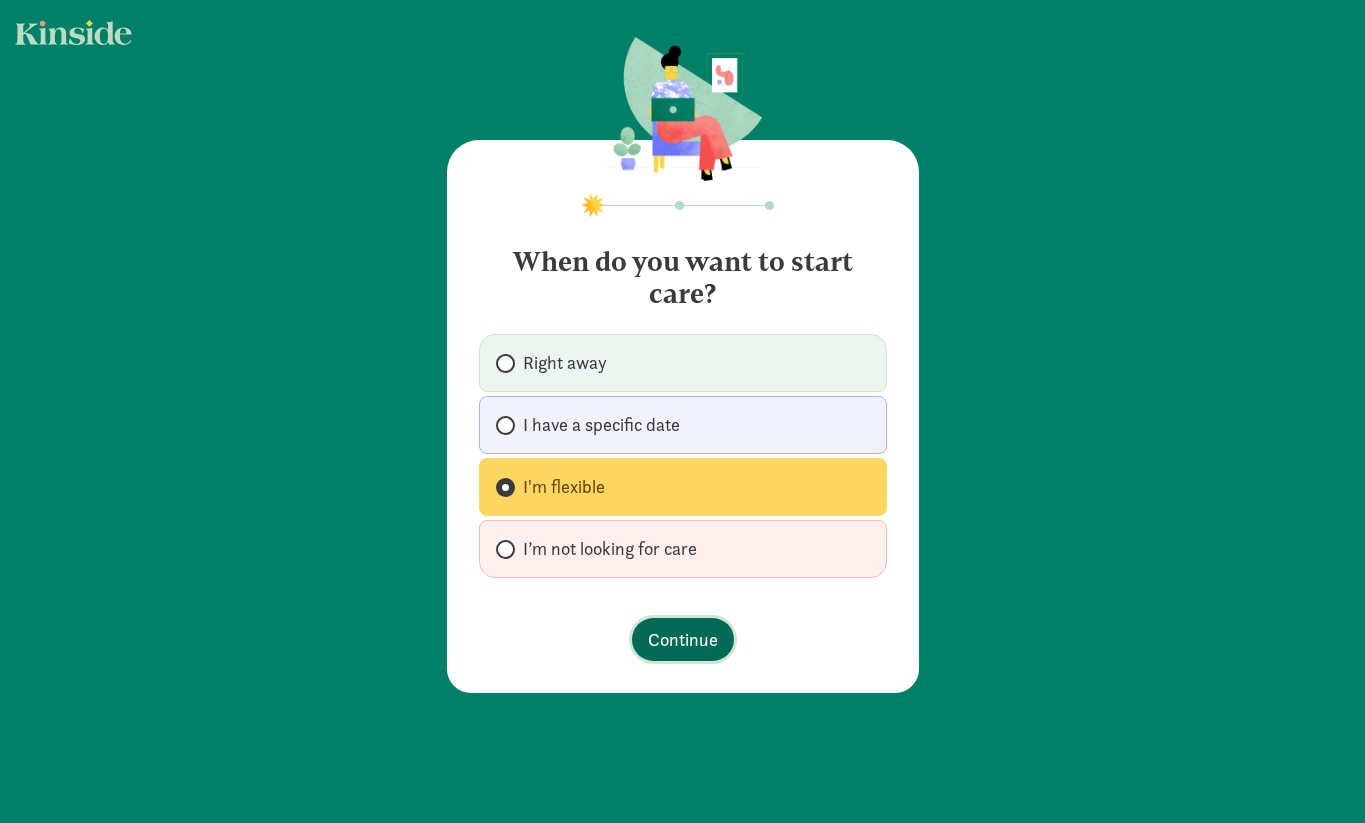 click on "Continue" at bounding box center [683, 639] 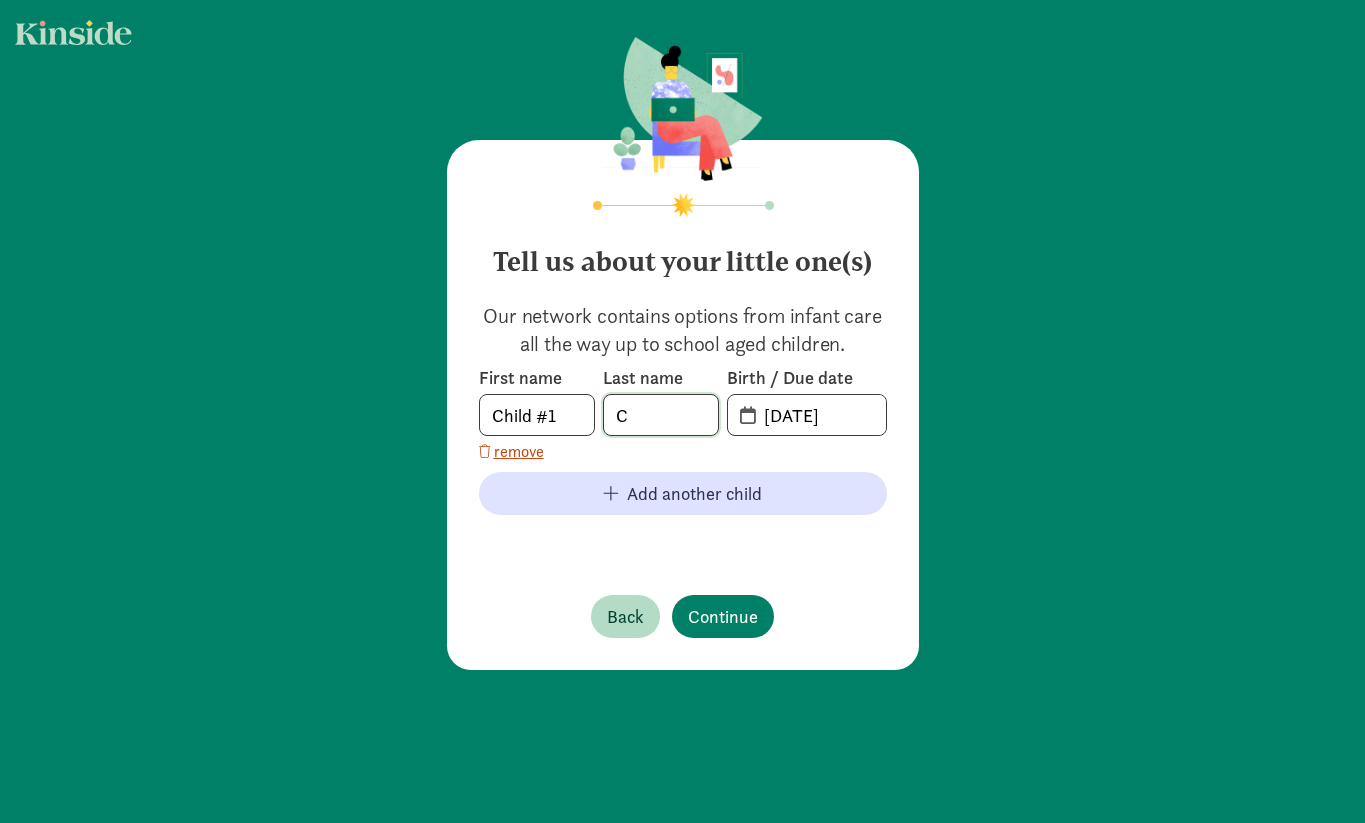 click on "C" 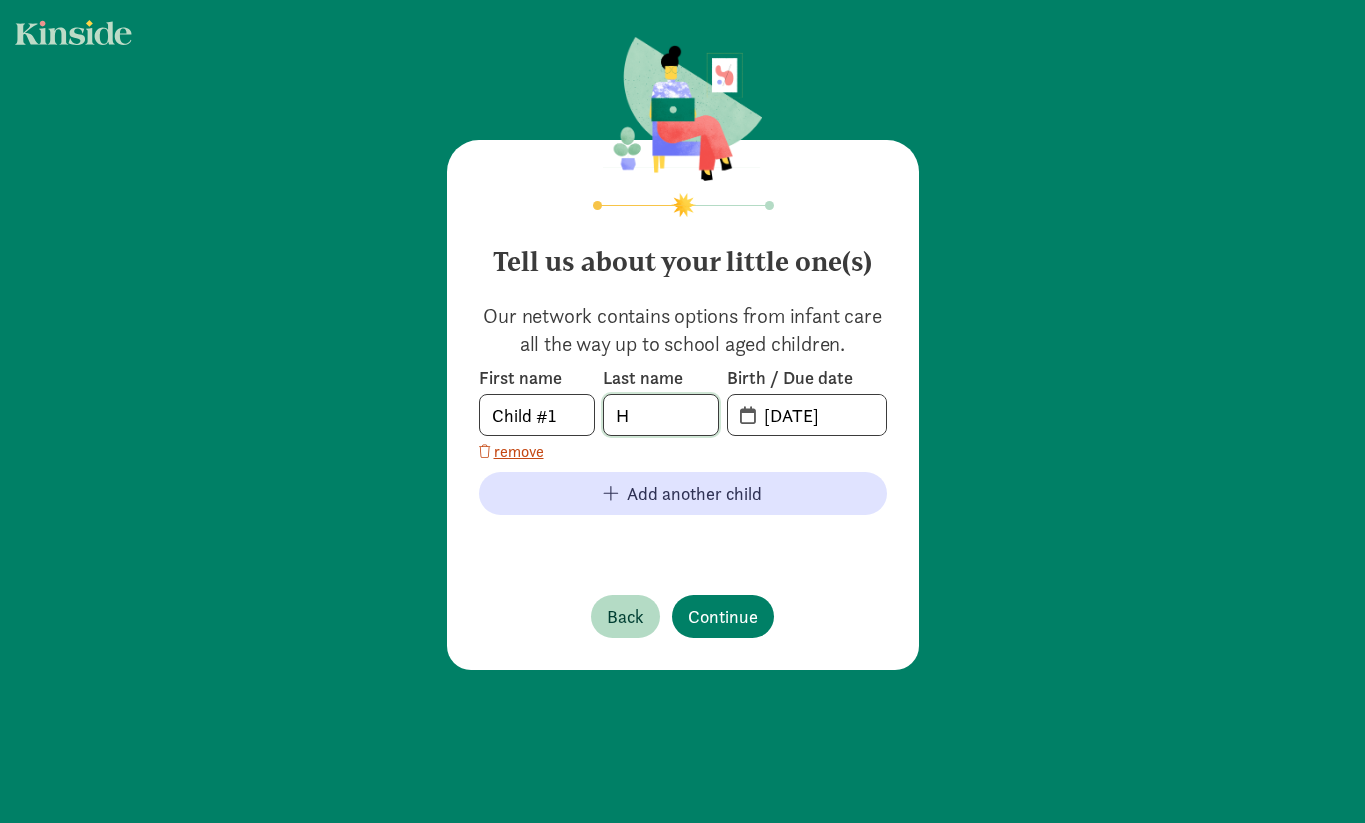 type on "H" 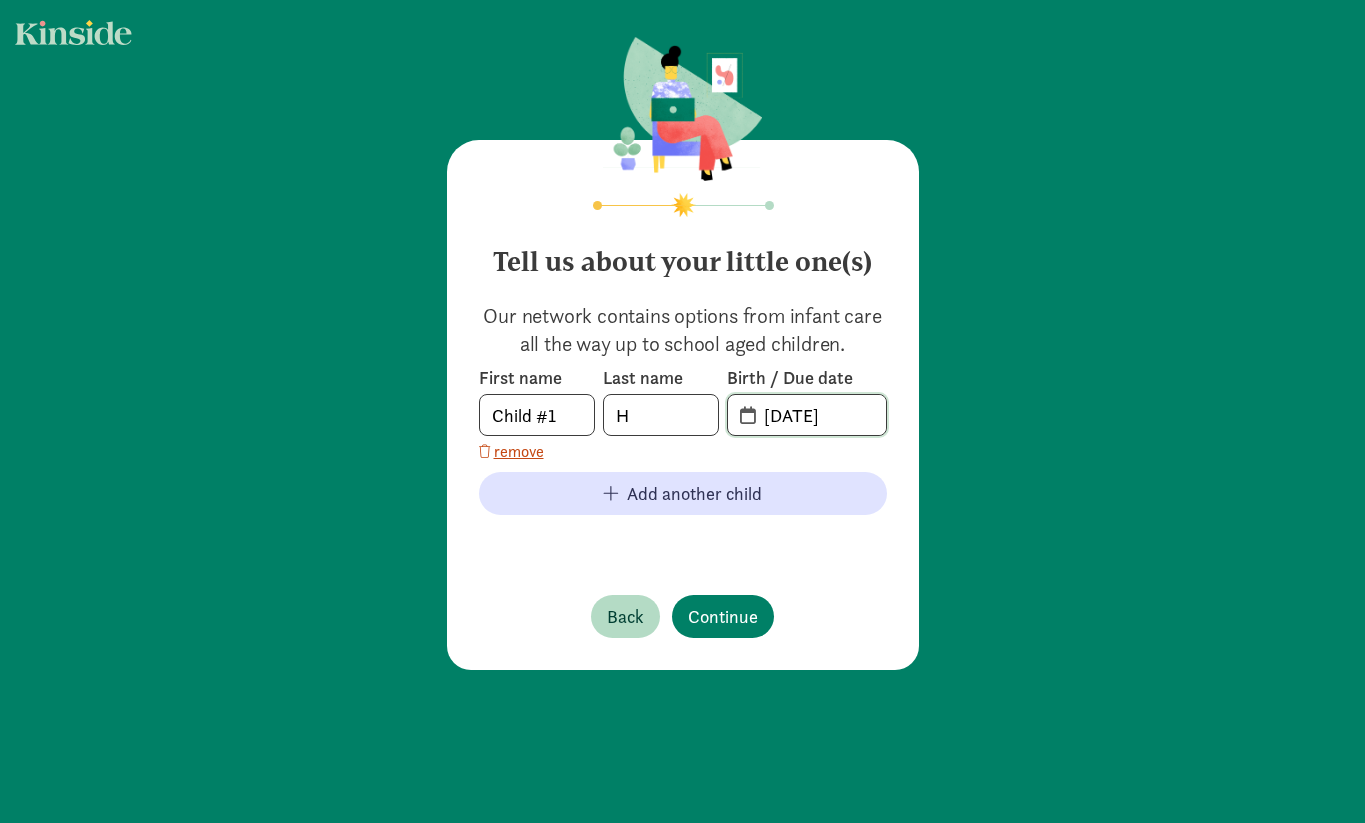 click on "07-10-2025" 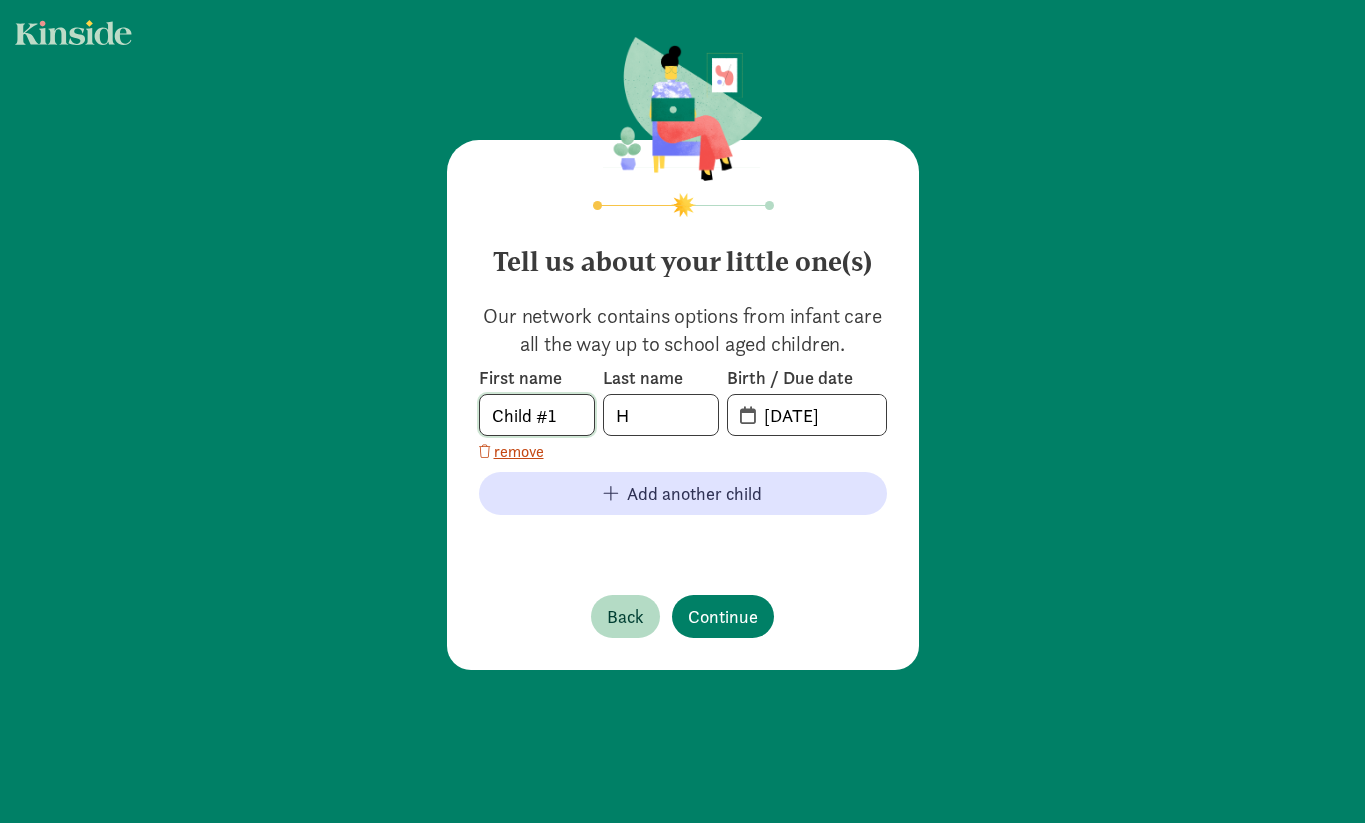 click on "Child #1" 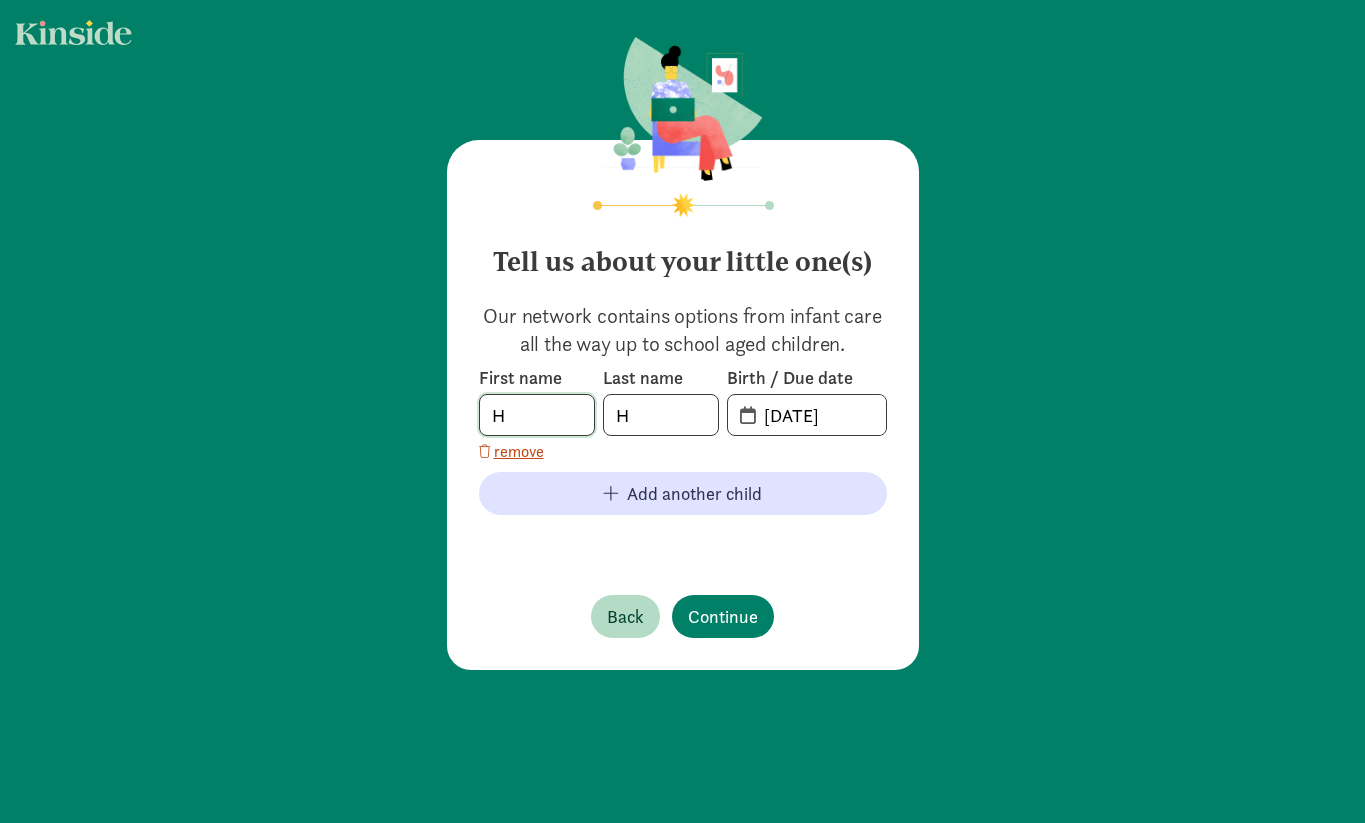 type on "H" 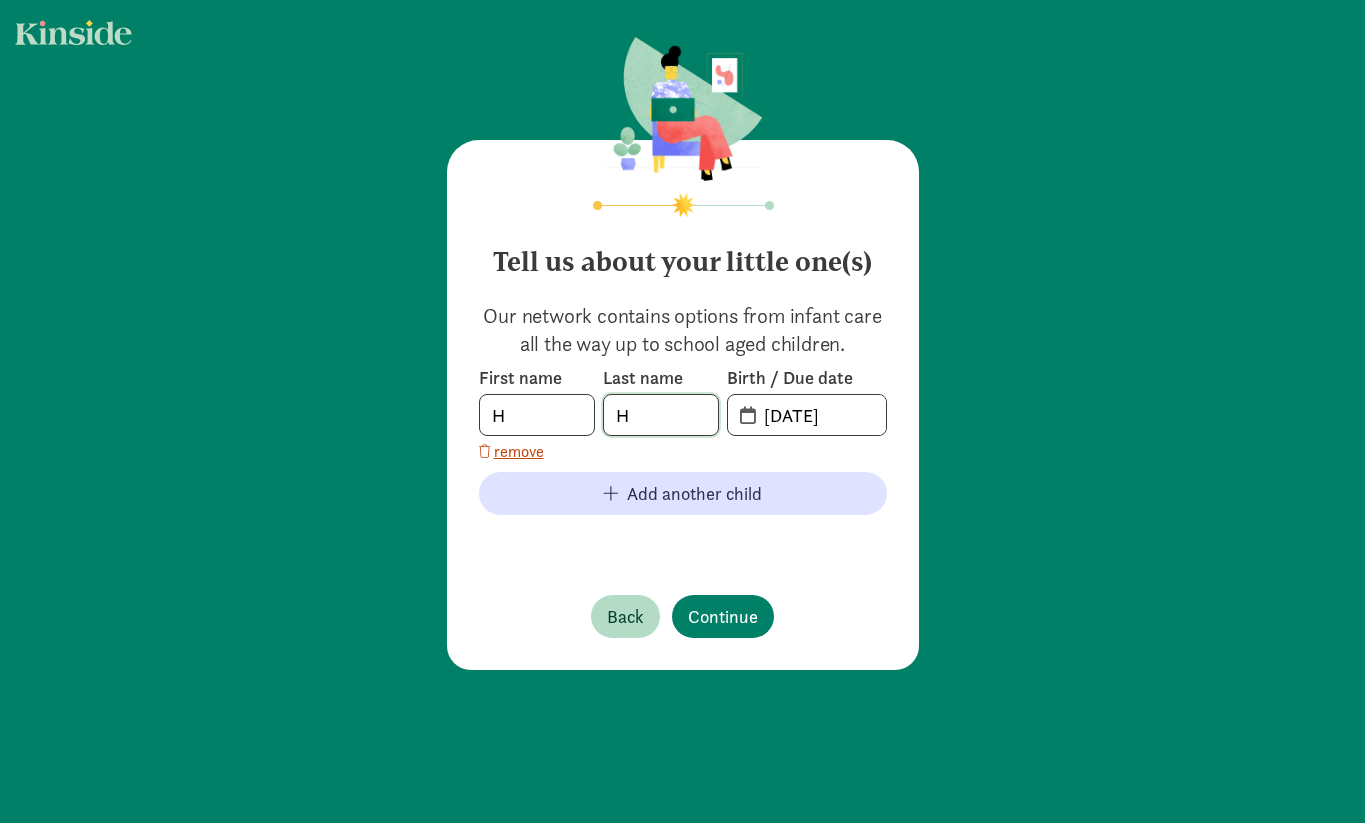 click on "H" 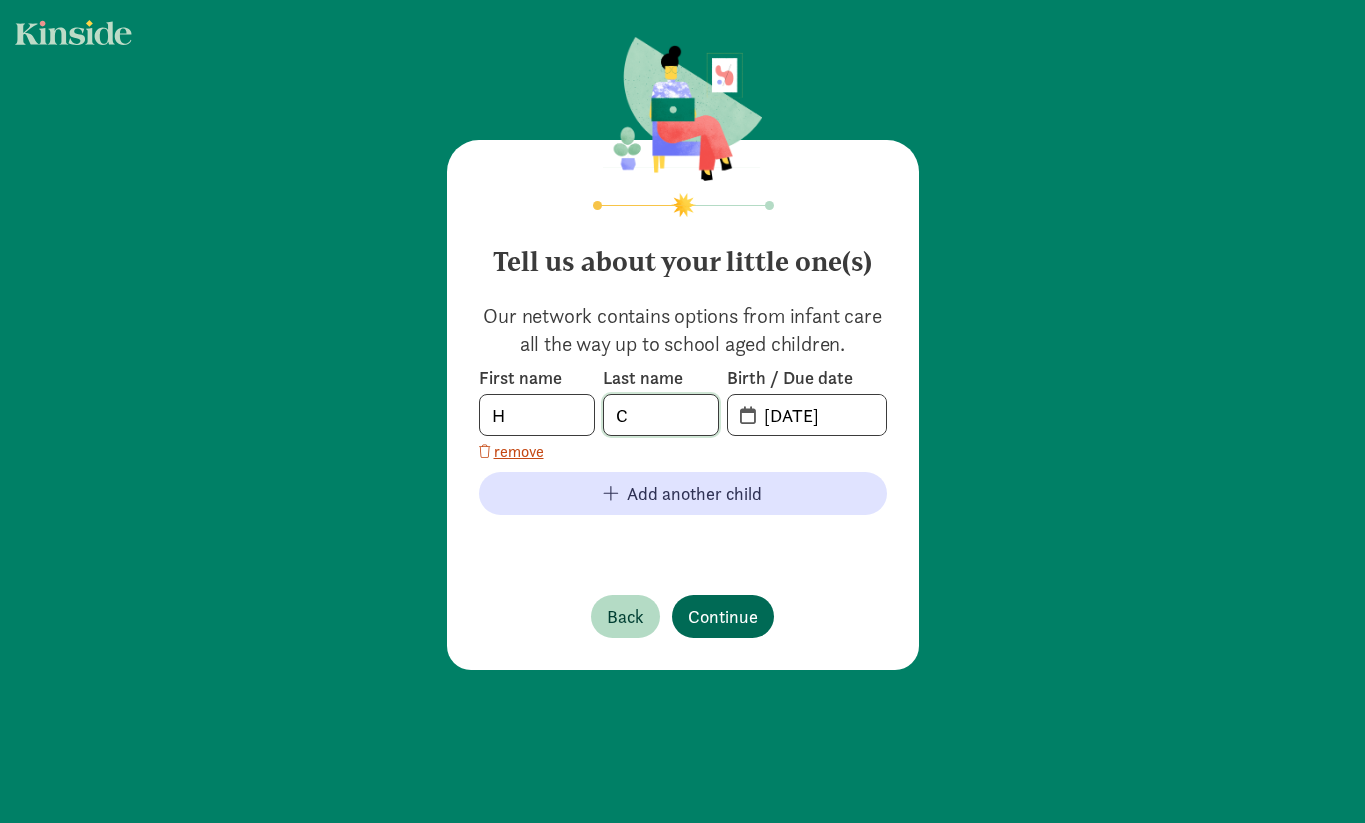 type on "C" 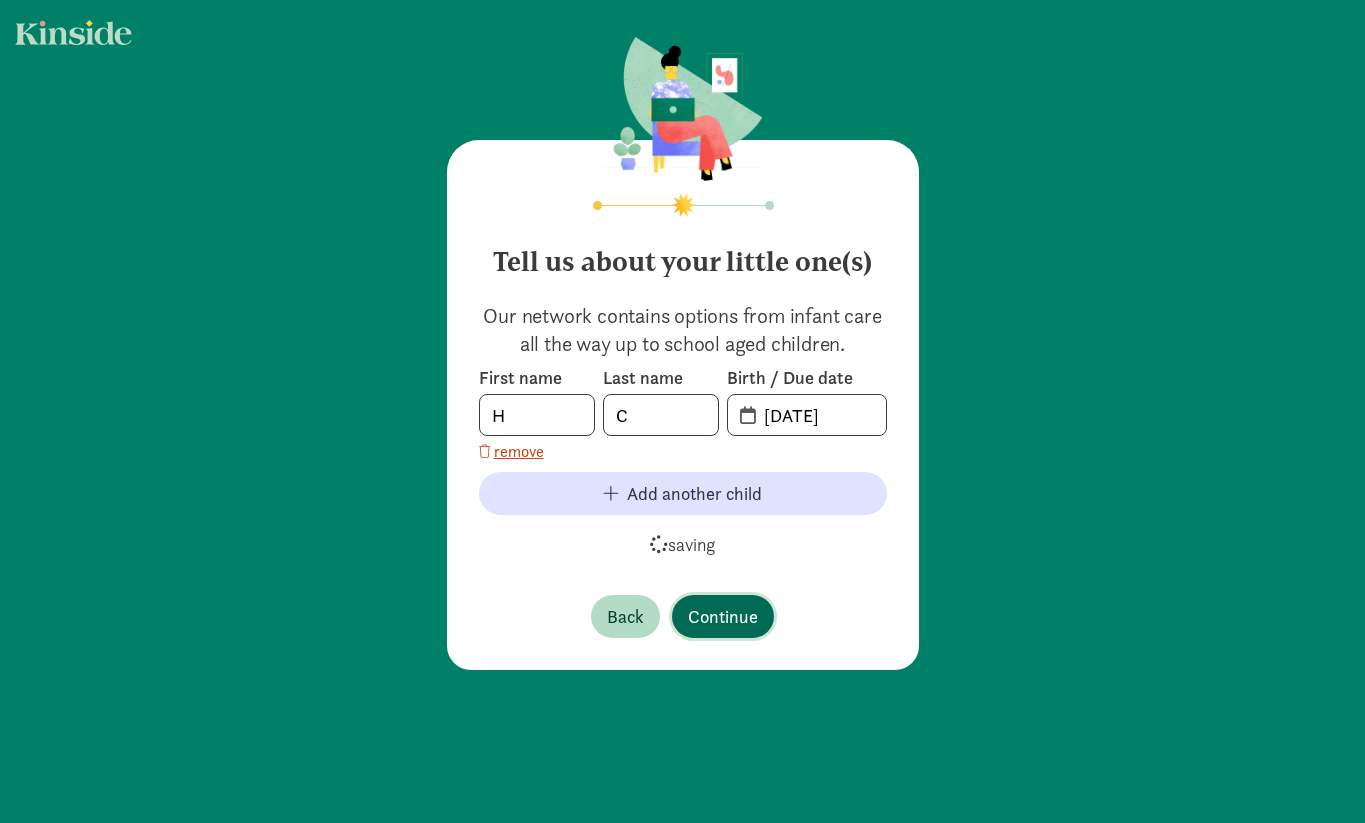 click on "Continue" at bounding box center [723, 616] 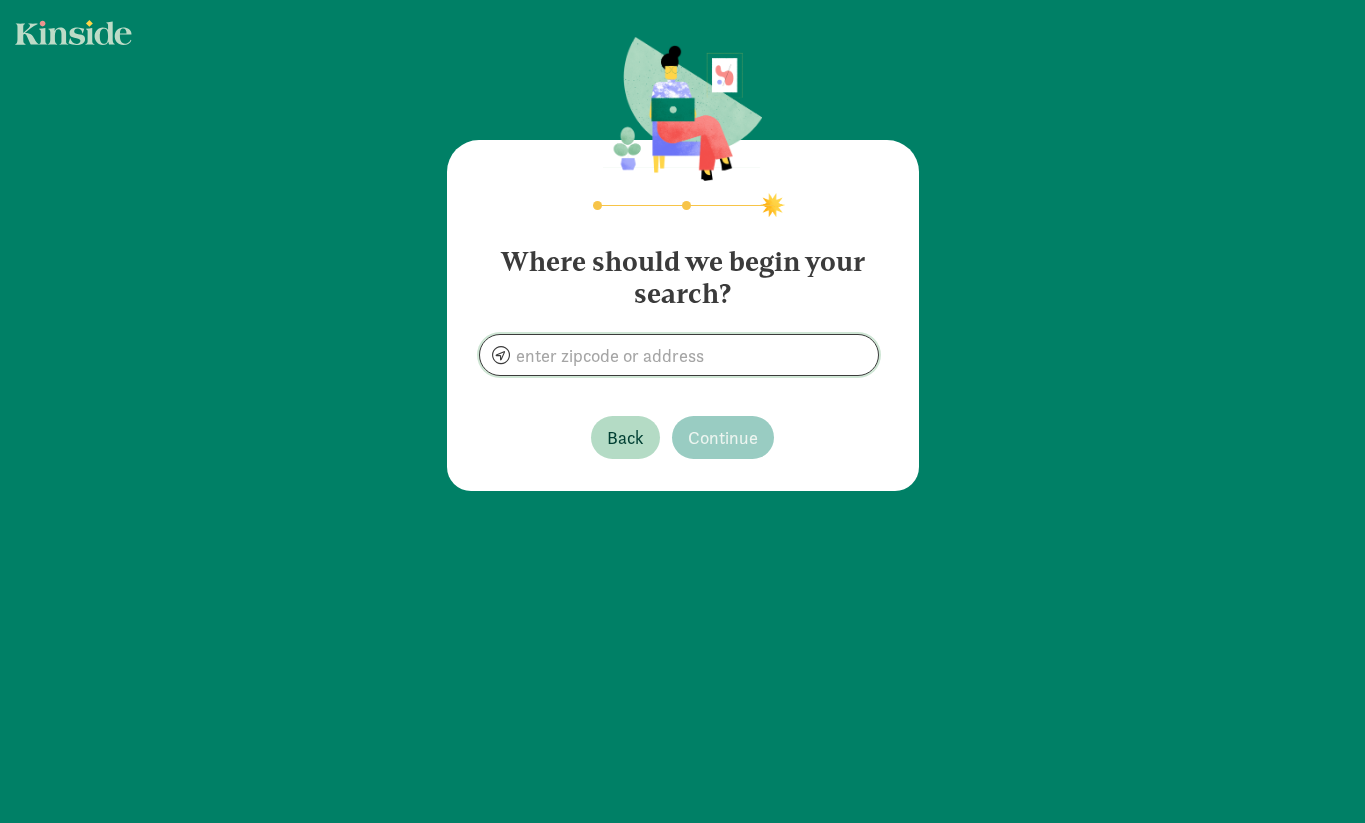 click 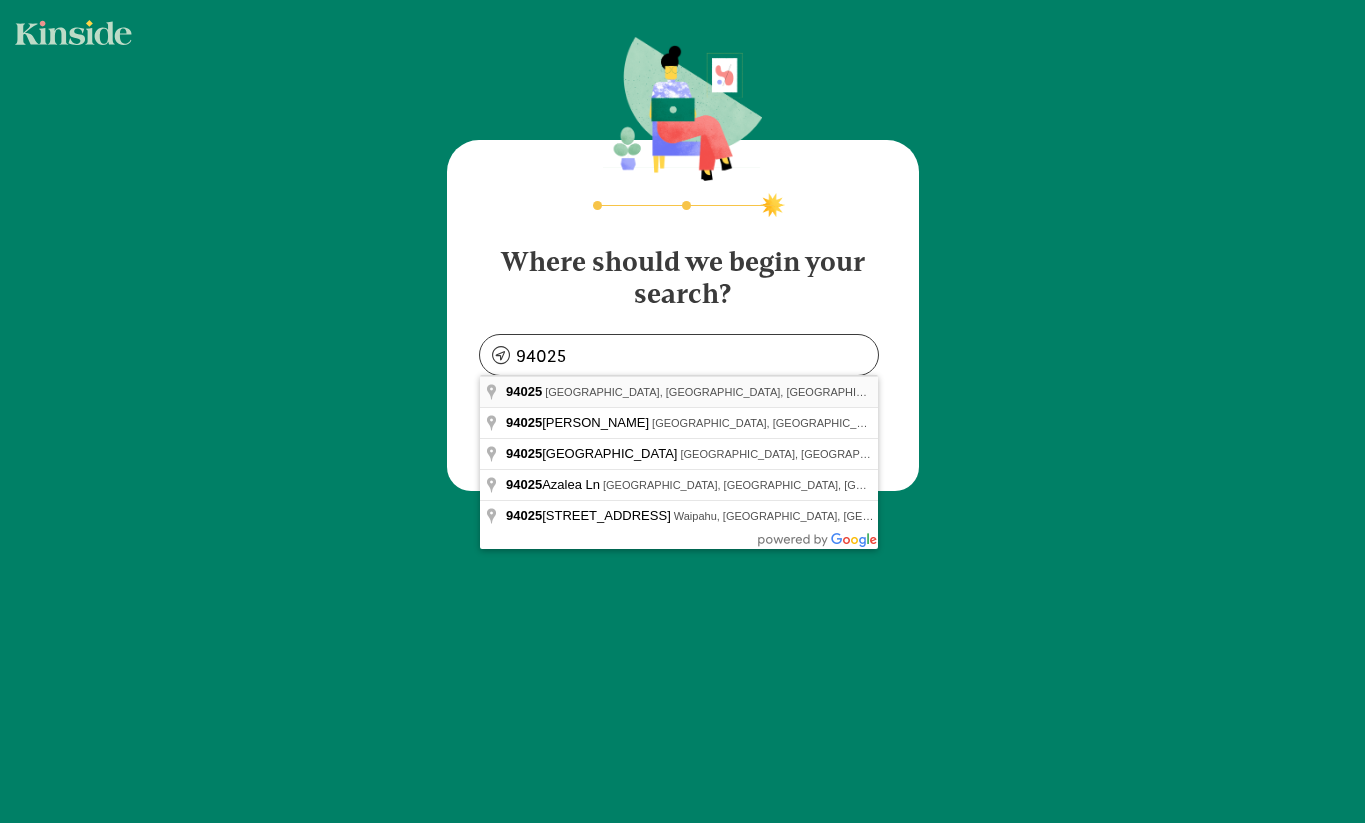 type on "West Menlo Park, CA 94025, USA" 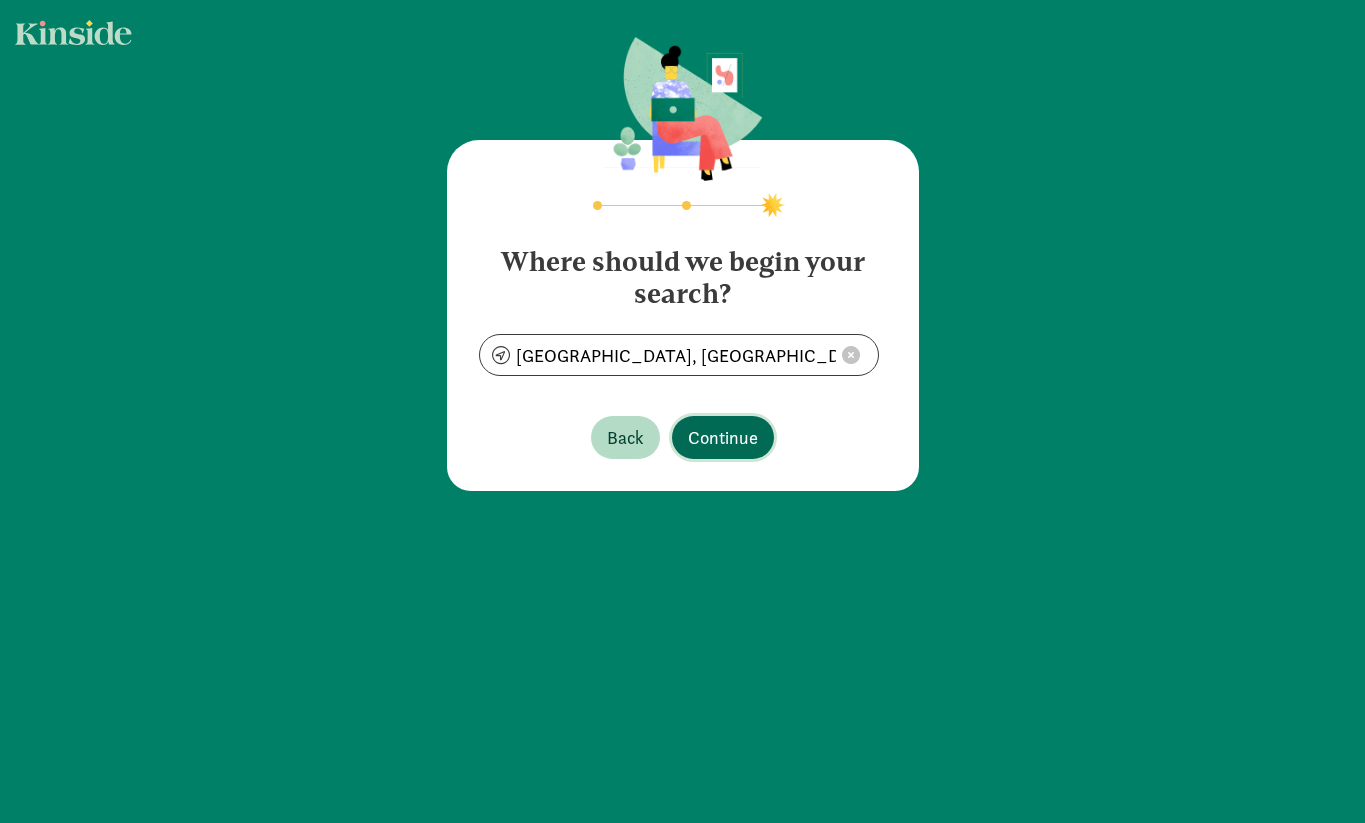 click on "Continue" at bounding box center [723, 437] 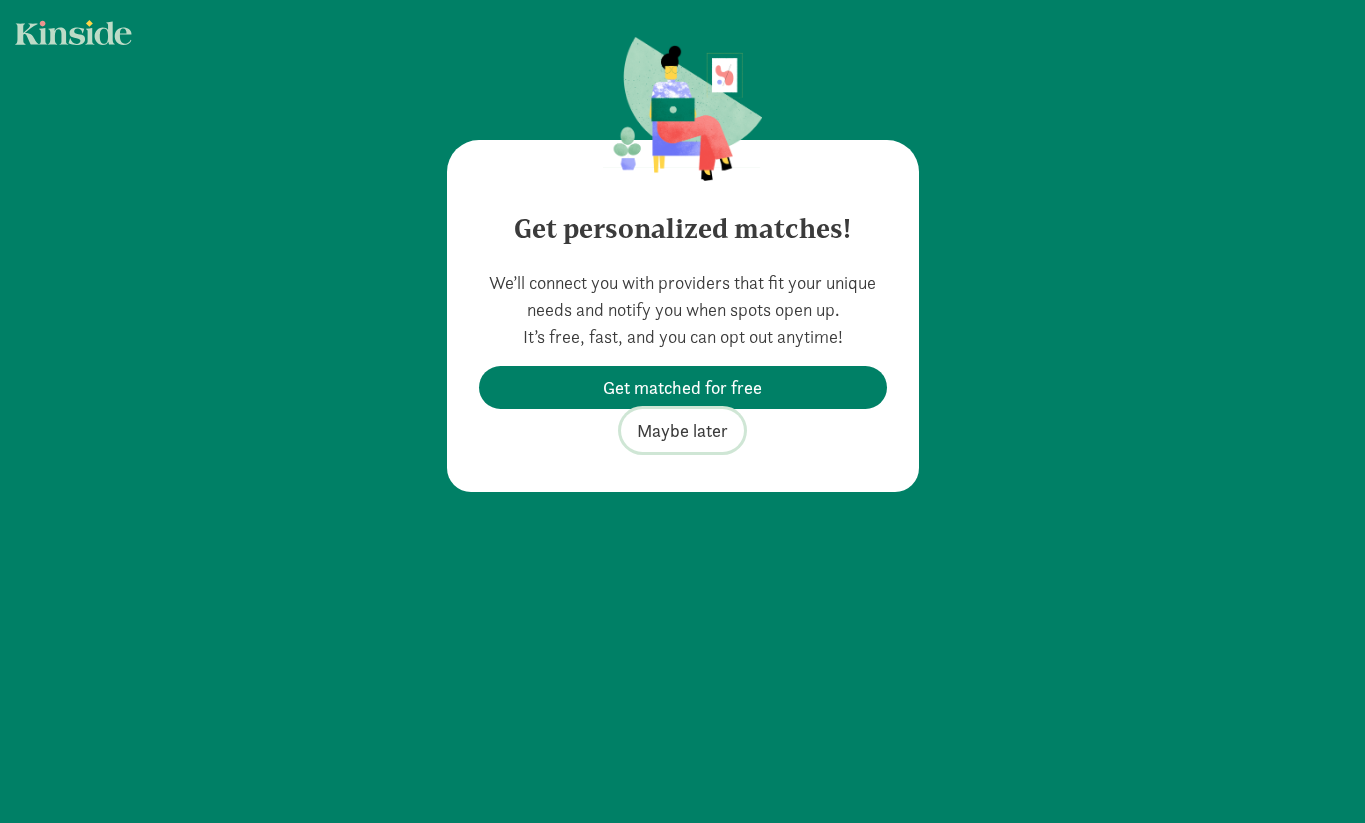 click on "Maybe later" at bounding box center (682, 430) 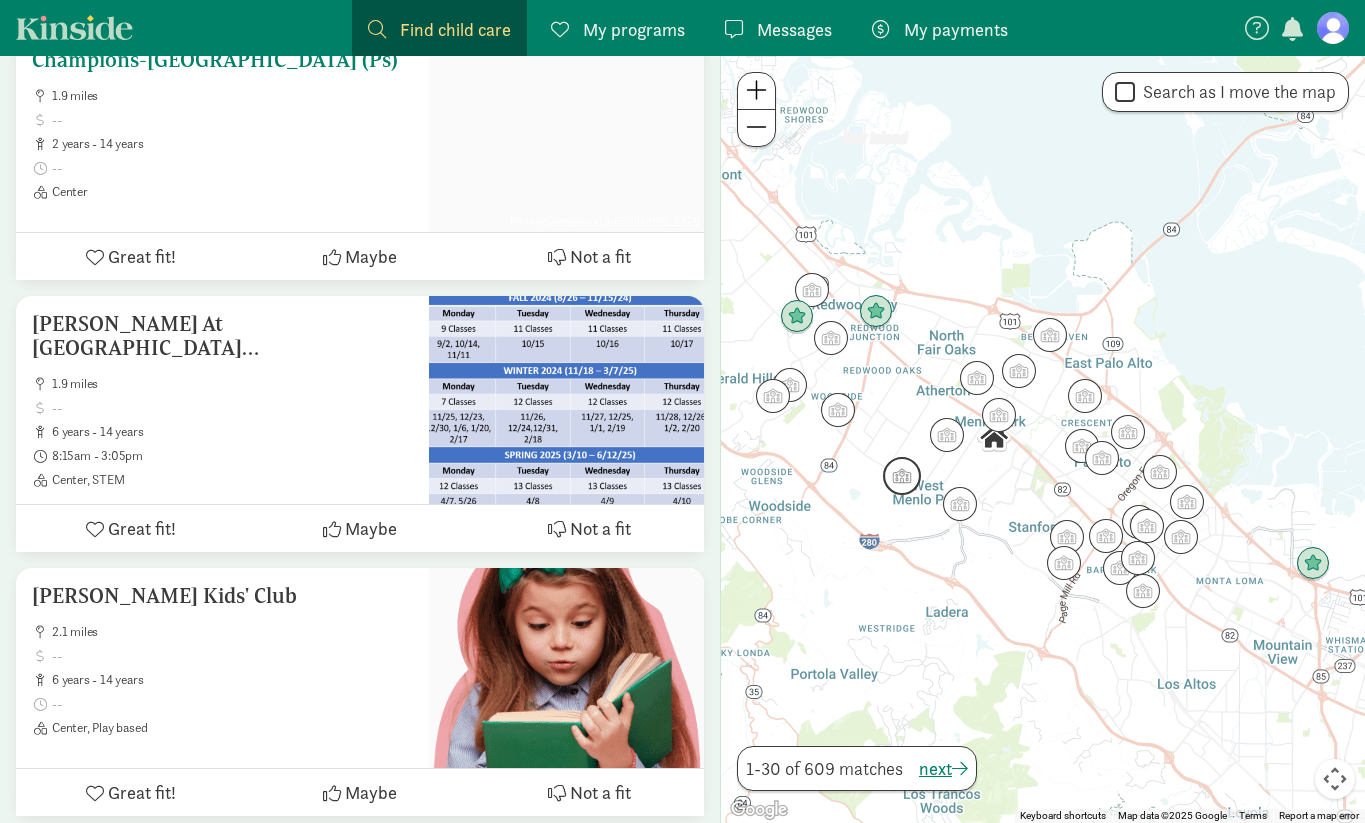 scroll, scrollTop: 2822, scrollLeft: 0, axis: vertical 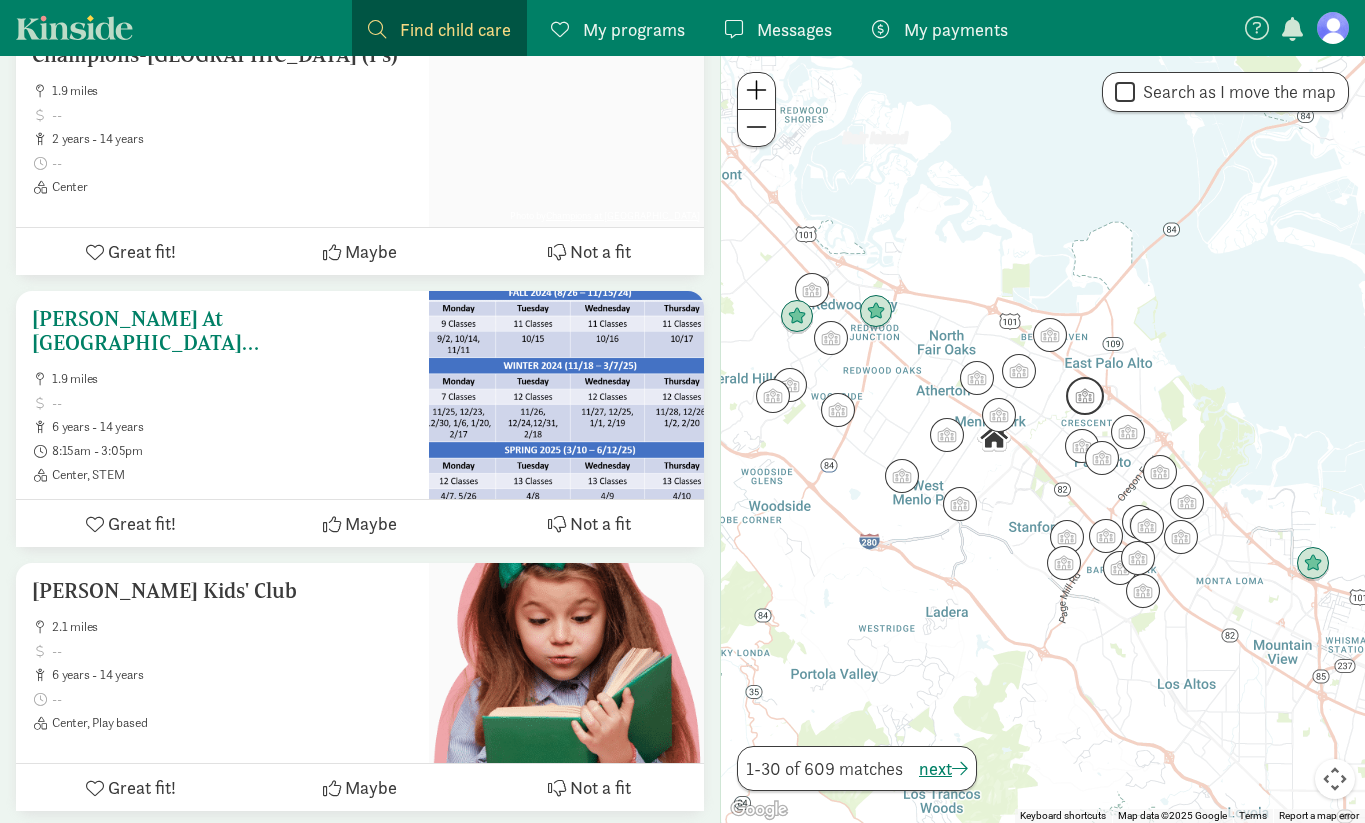 click at bounding box center (566, 395) 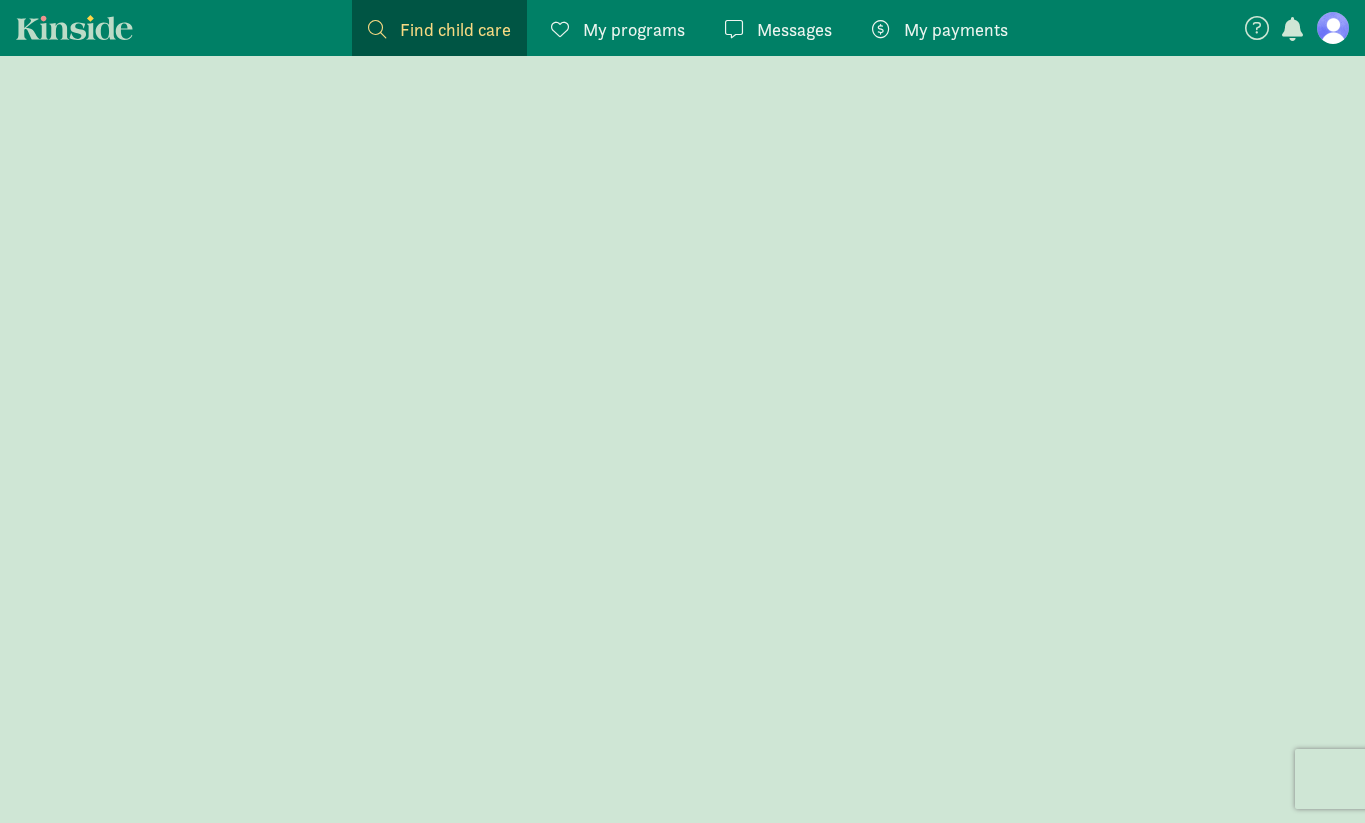 scroll, scrollTop: 0, scrollLeft: 0, axis: both 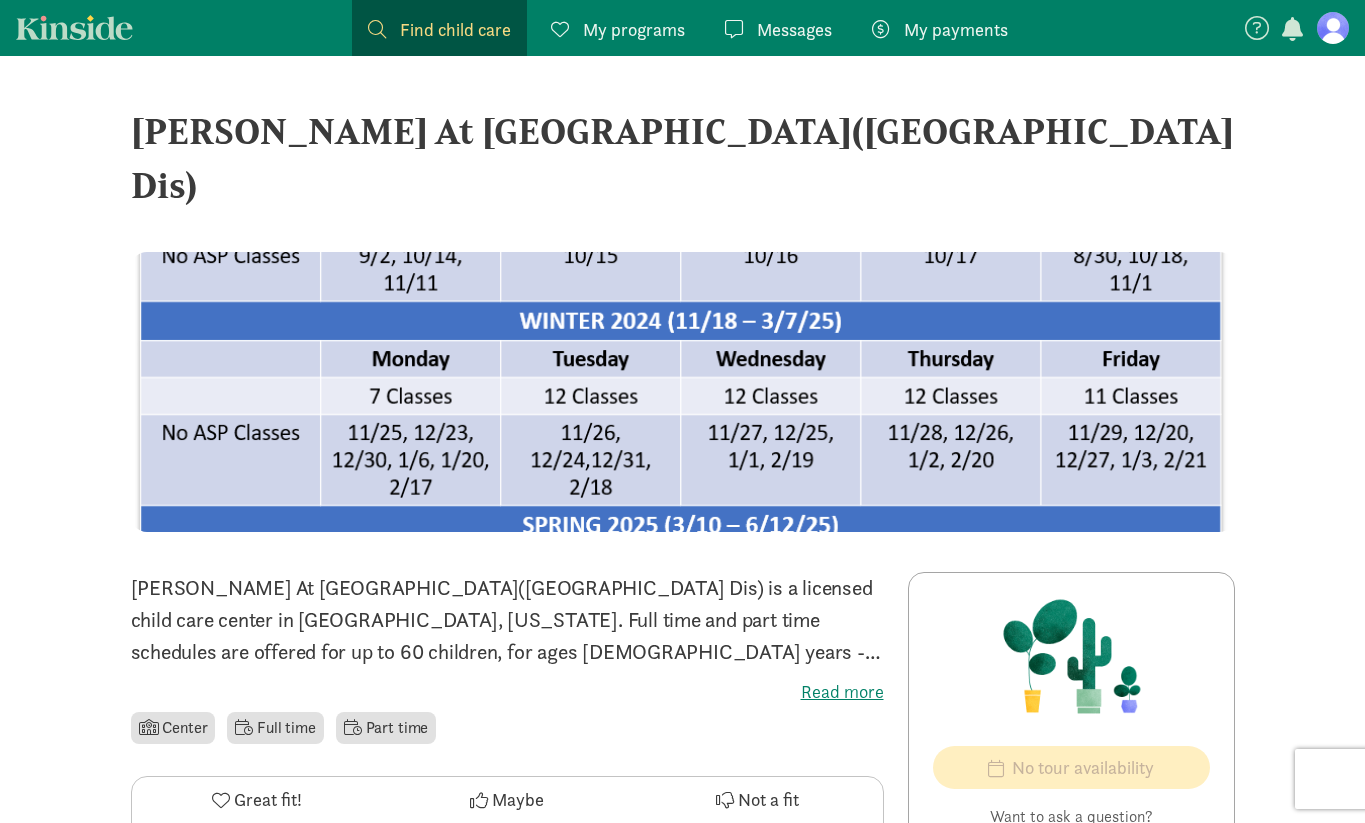 click on "My programs" at bounding box center [634, 29] 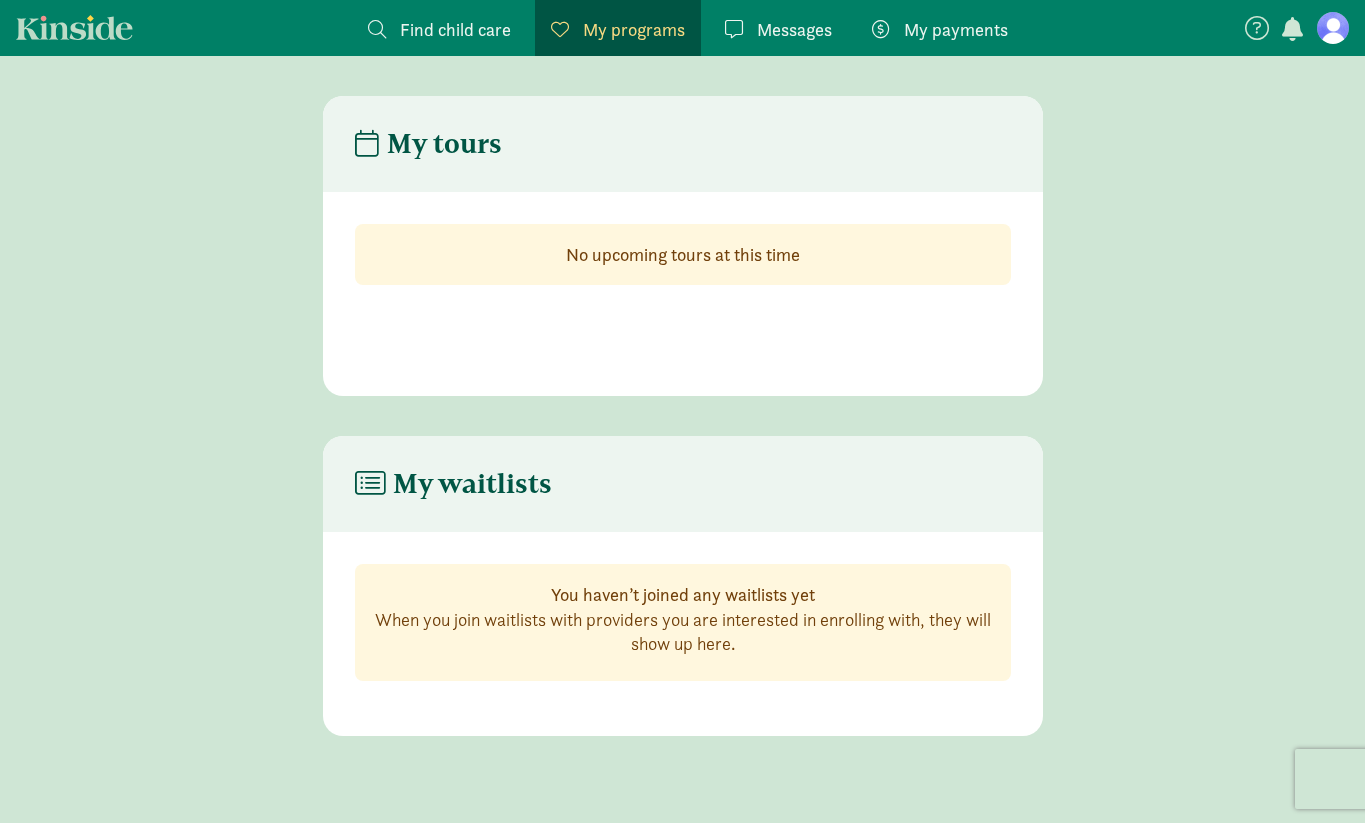 click on "Find child care
Find" 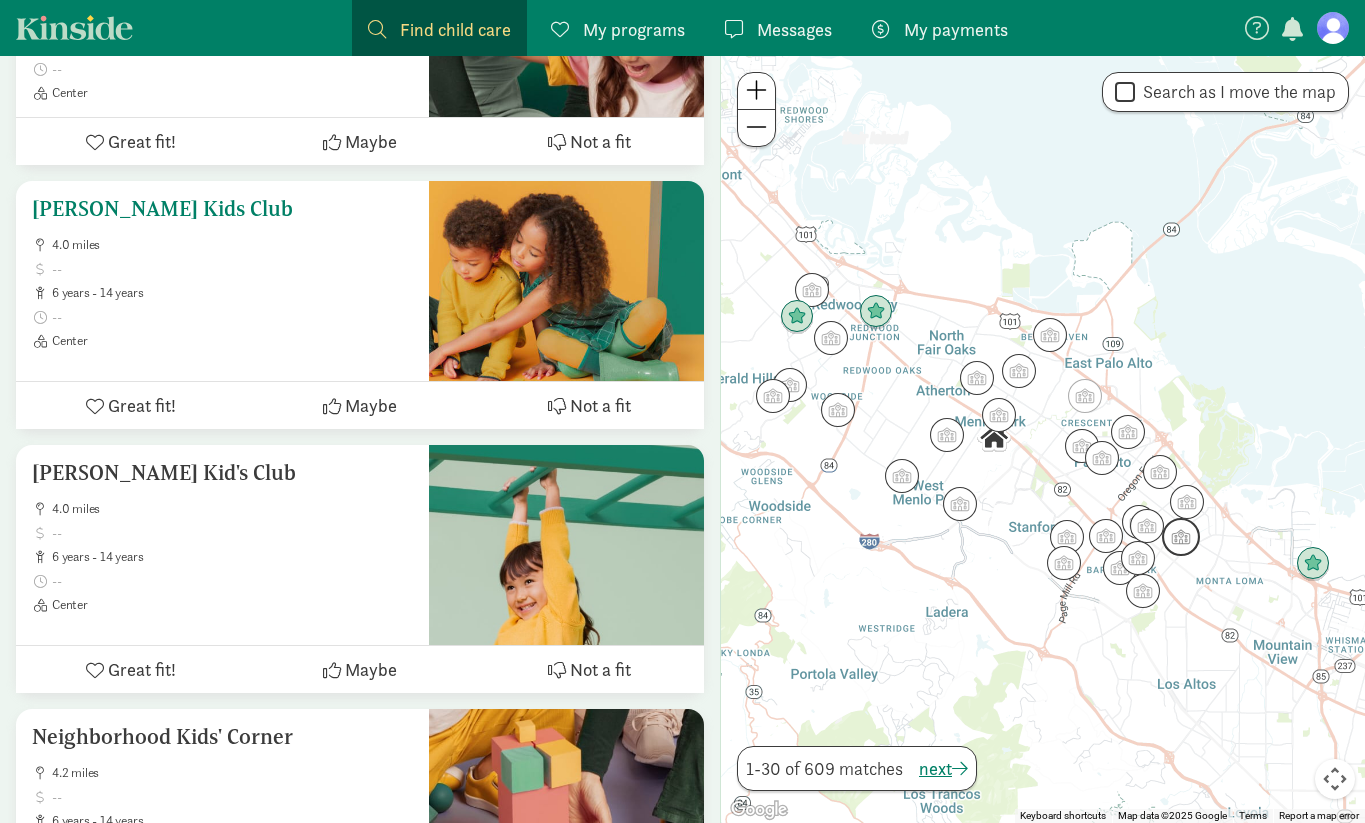 scroll, scrollTop: 7199, scrollLeft: 0, axis: vertical 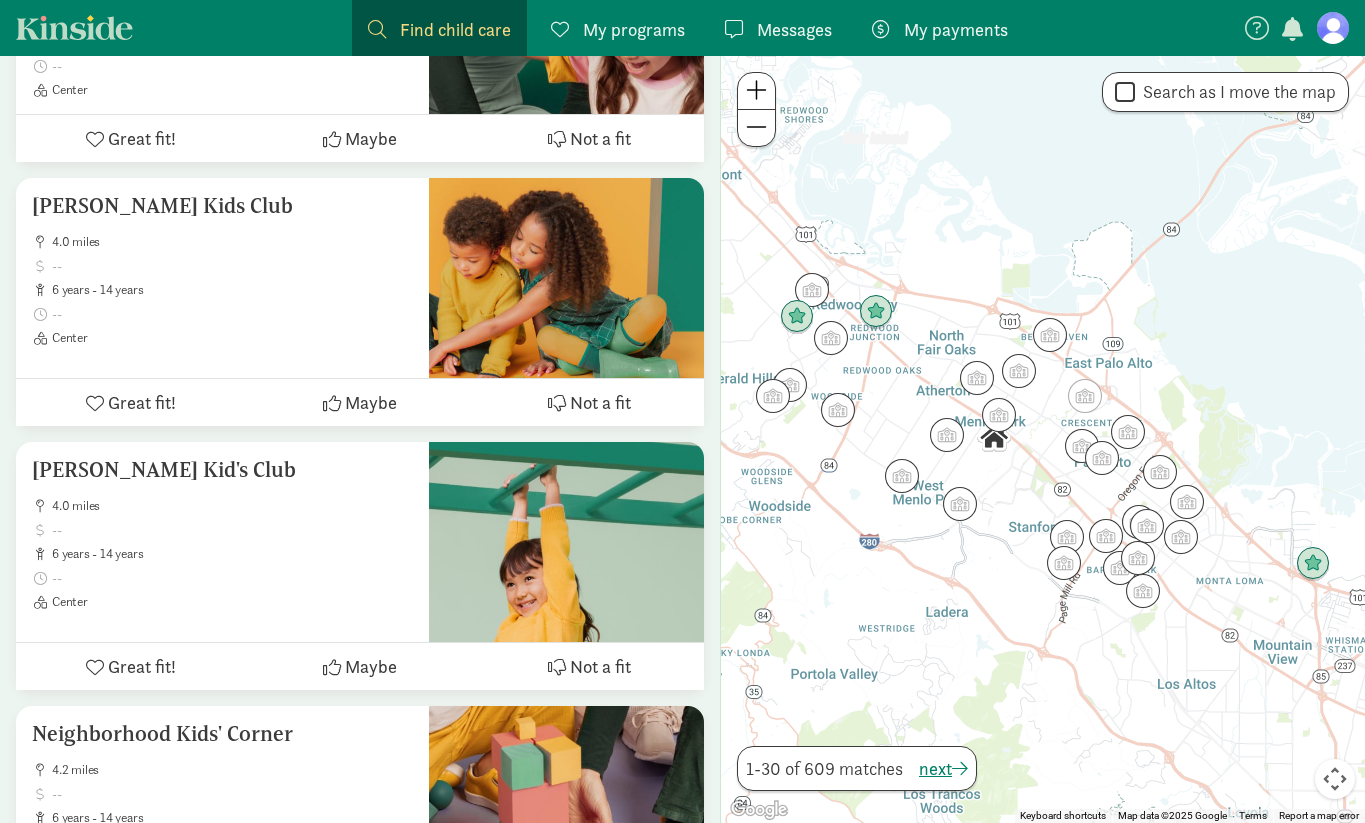 click on "My payments" at bounding box center [956, 29] 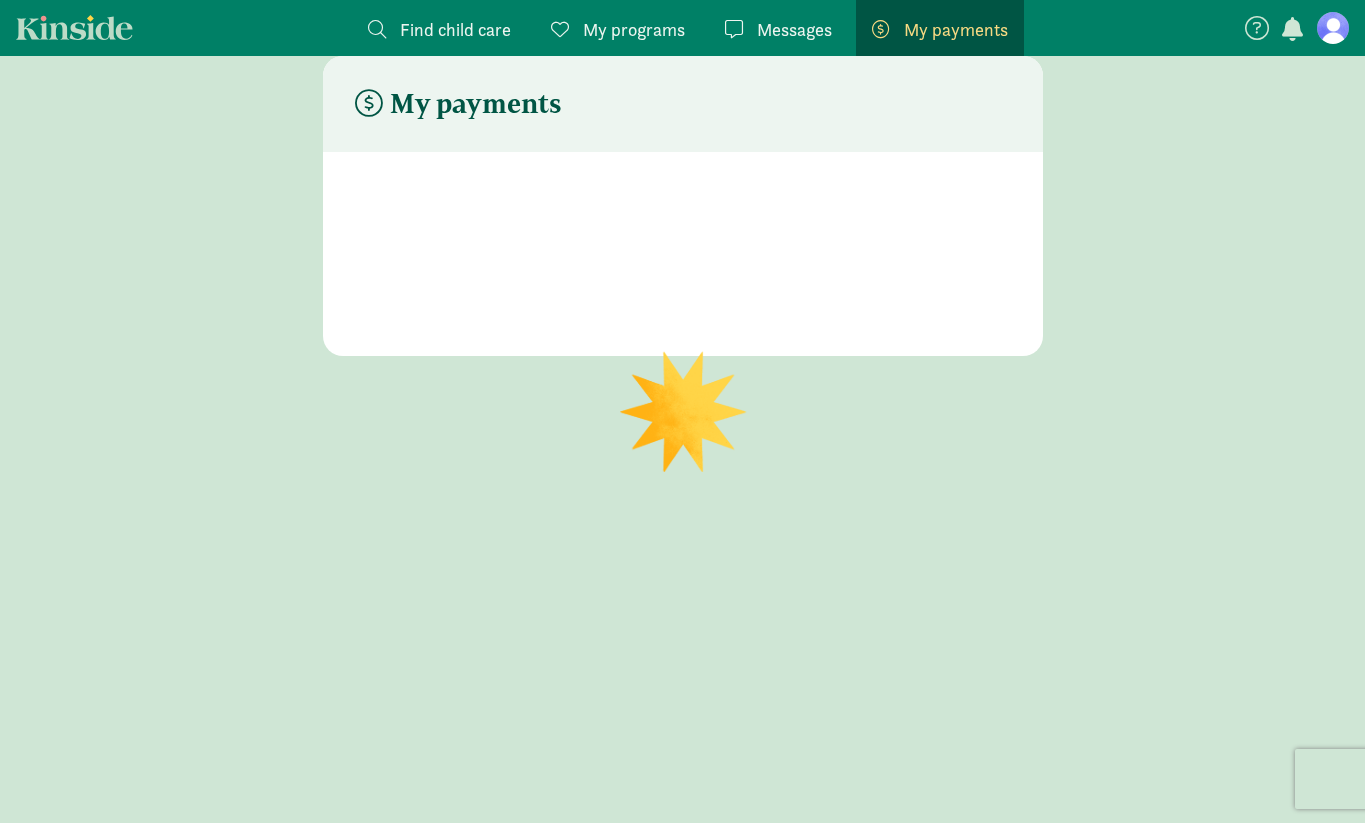 scroll, scrollTop: 40, scrollLeft: 0, axis: vertical 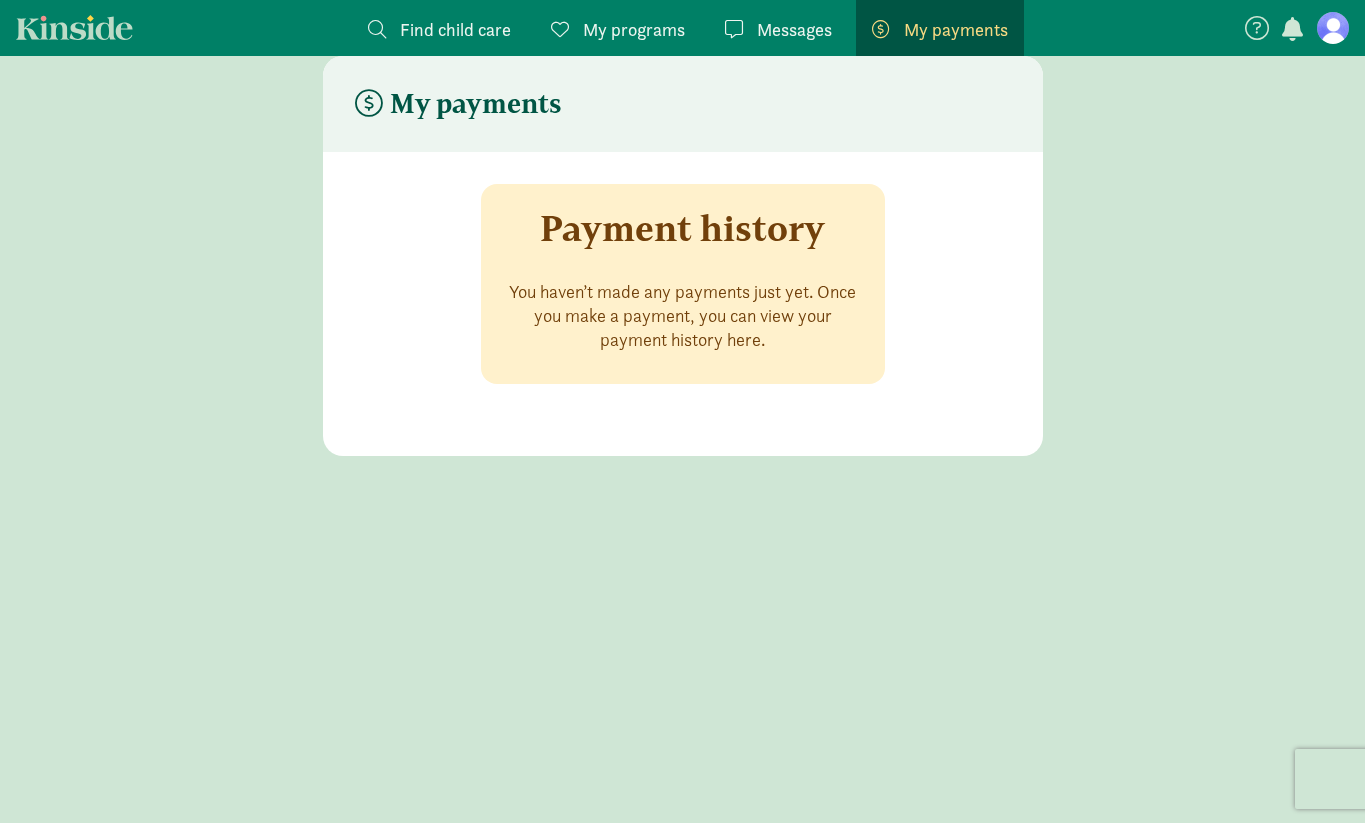 click on "Messages
Messages" 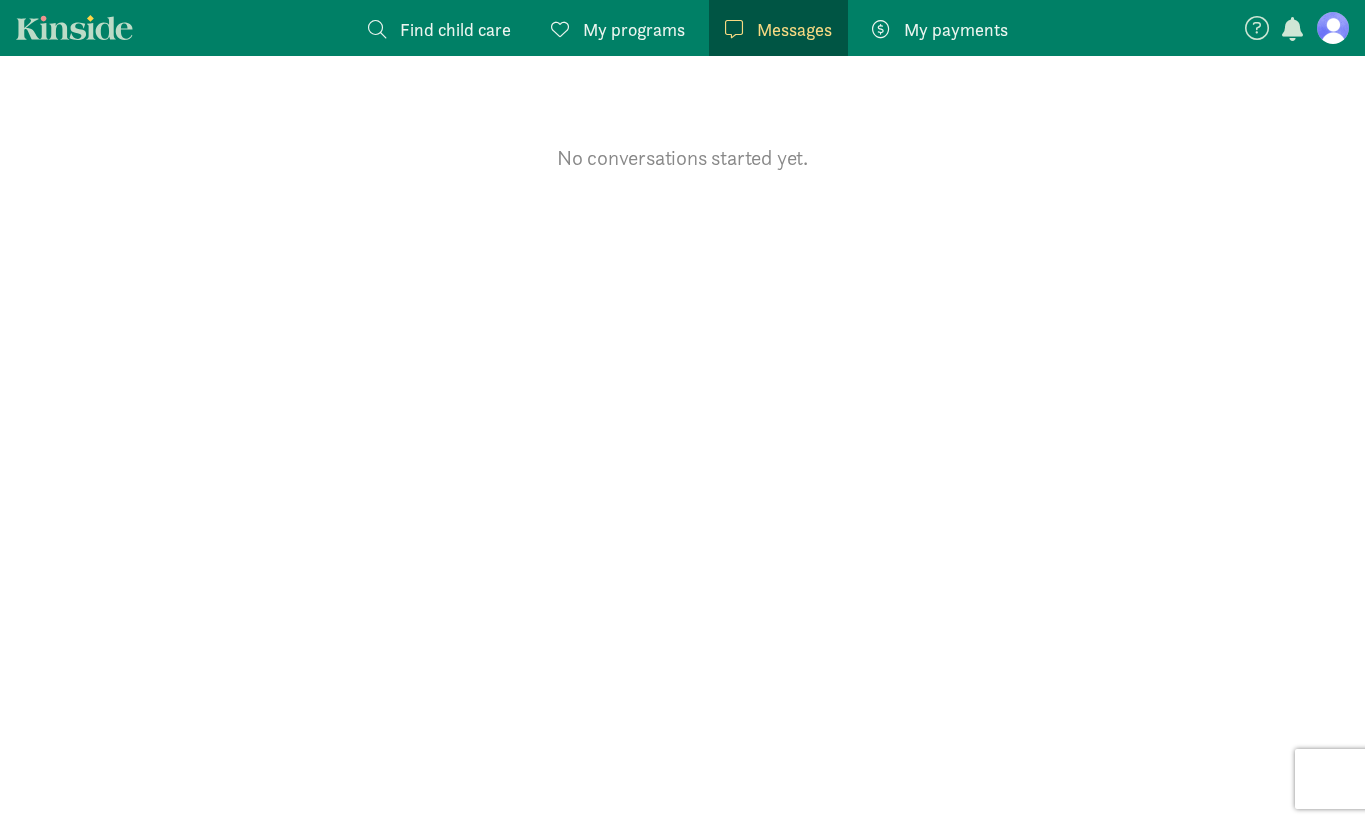 click on "My programs" at bounding box center (634, 29) 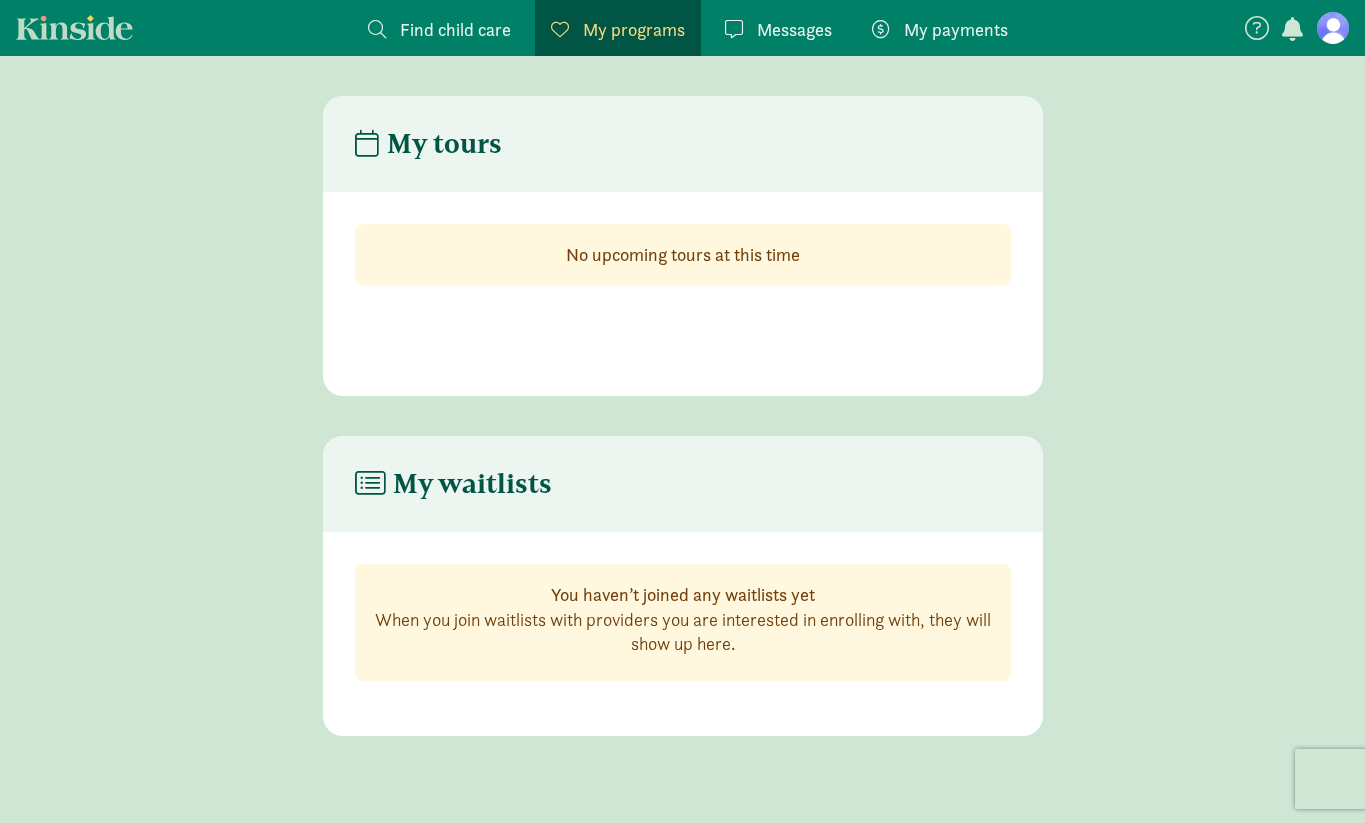 click on "Find child care" at bounding box center (455, 29) 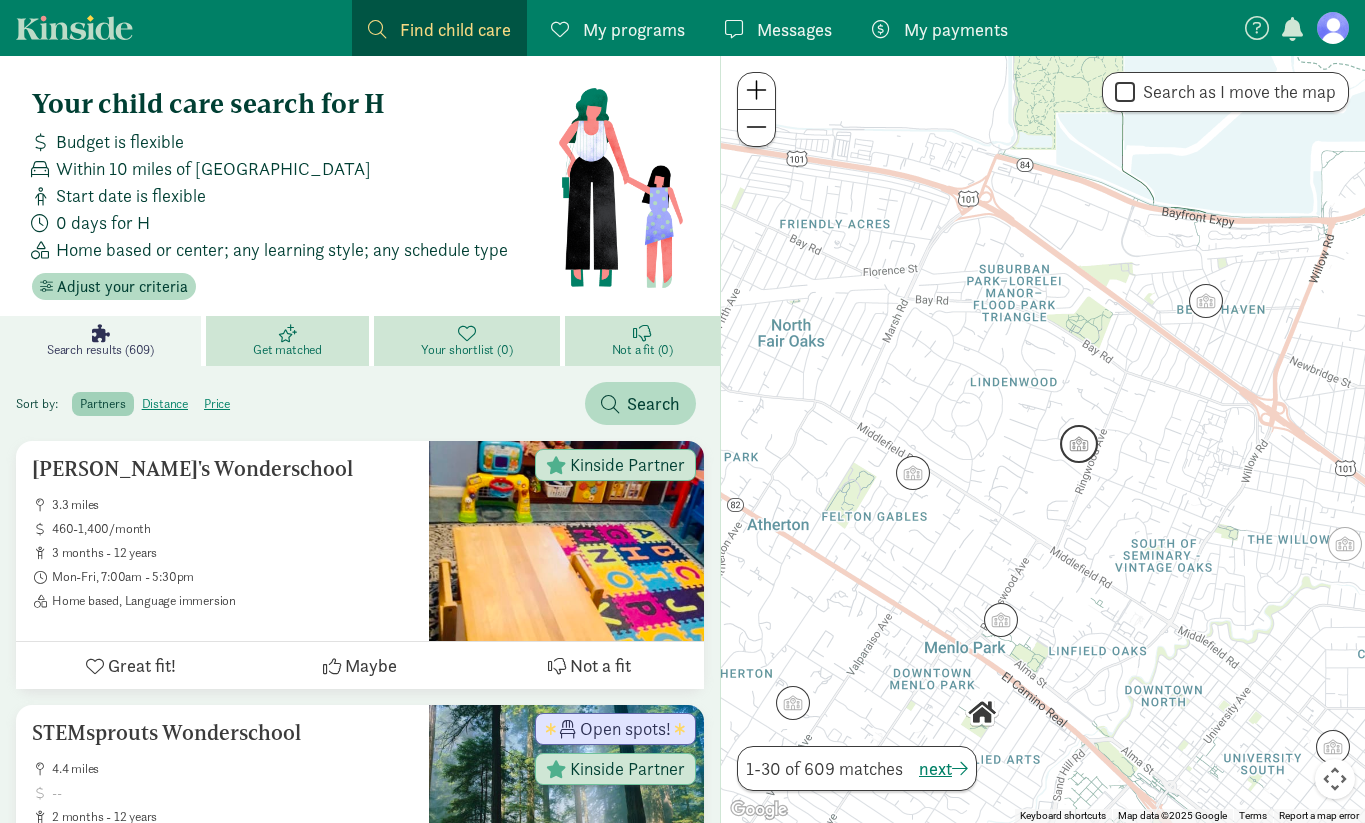 click at bounding box center [1079, 444] 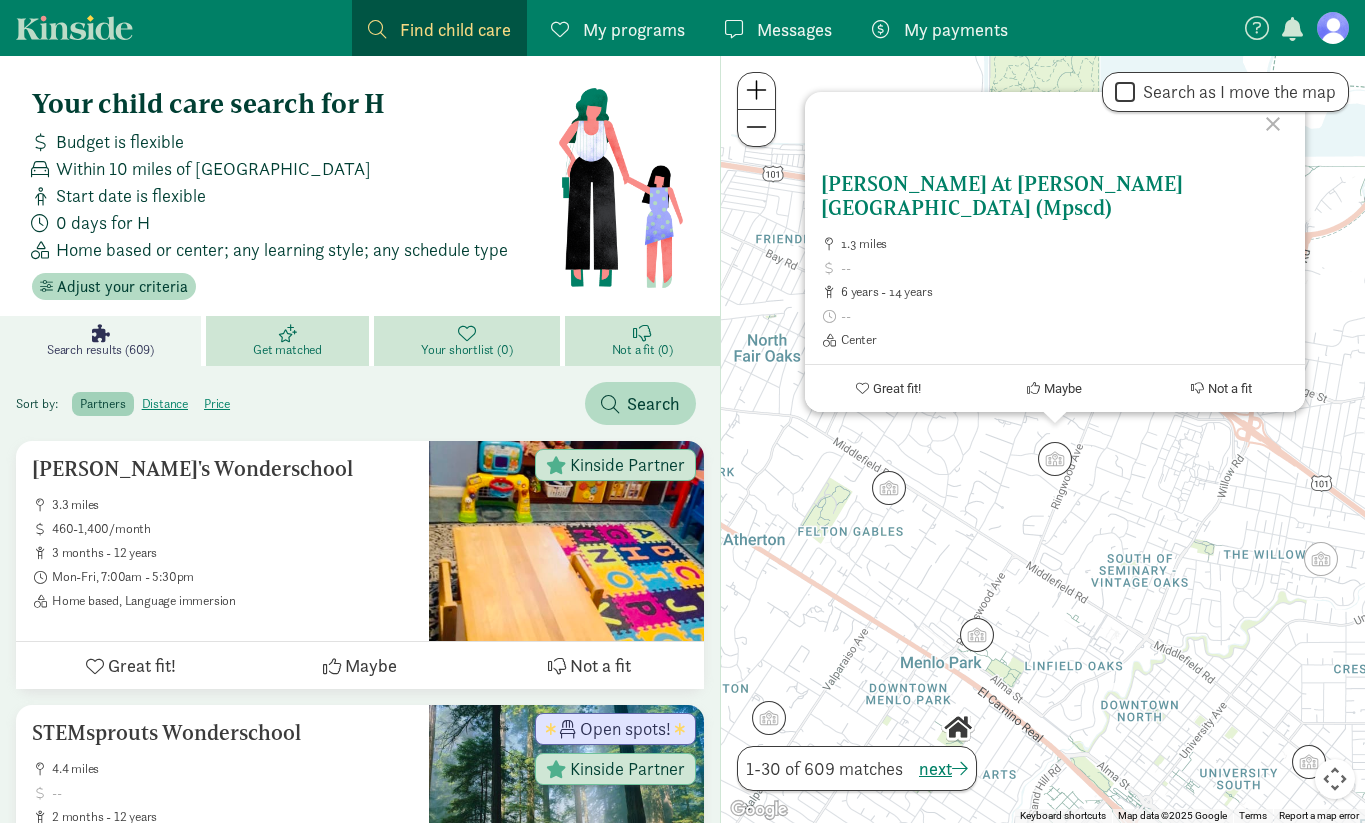 click on "Newton At Laurel School (Mpscd)" at bounding box center (1055, 196) 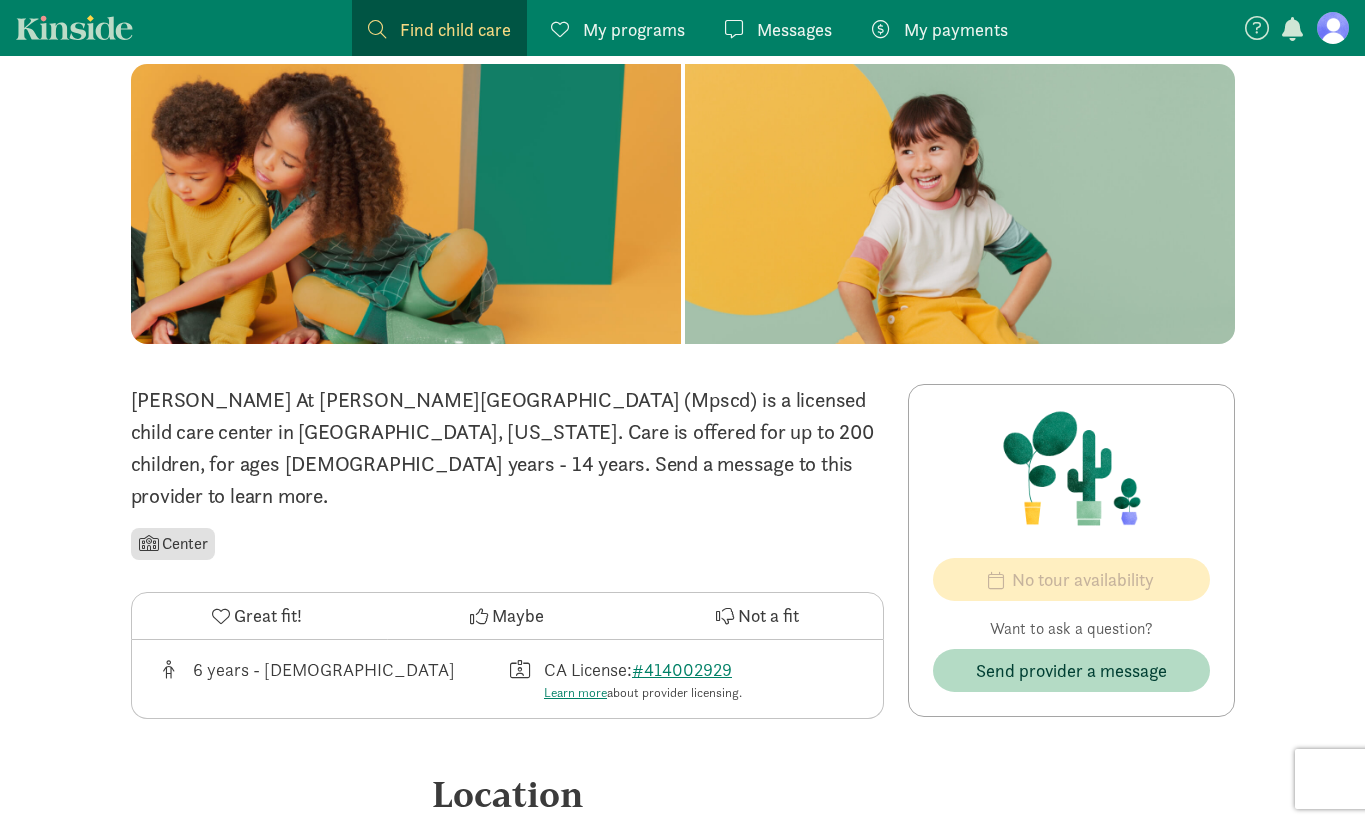 scroll, scrollTop: 0, scrollLeft: 0, axis: both 